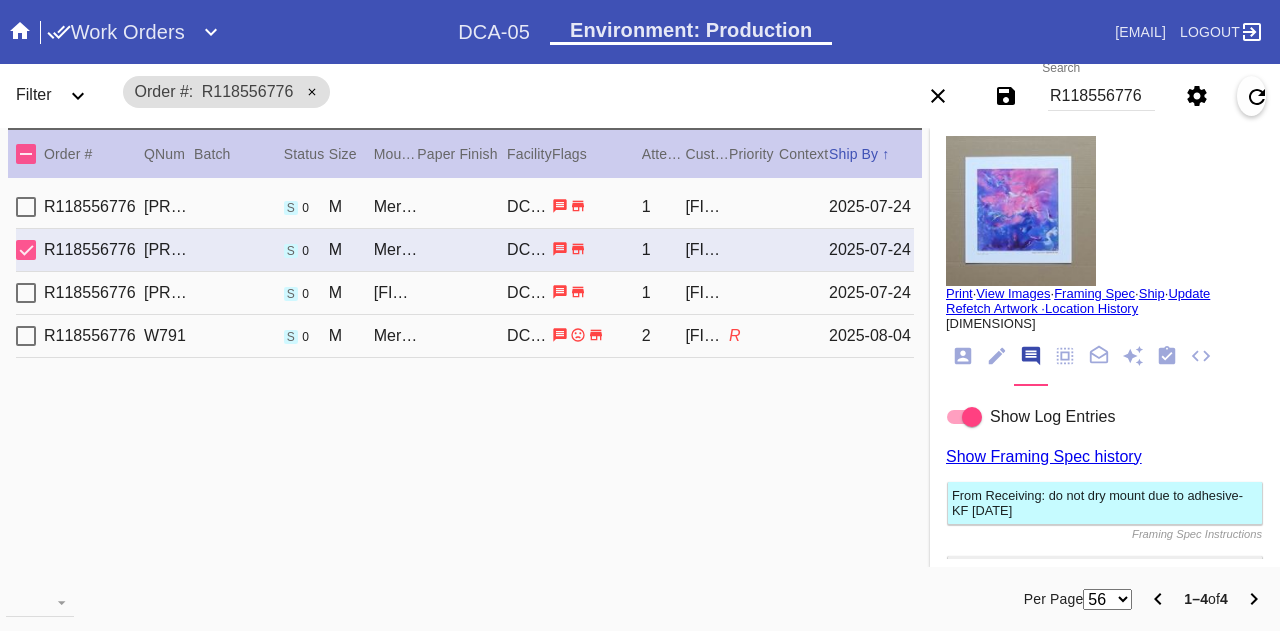 scroll, scrollTop: 0, scrollLeft: 0, axis: both 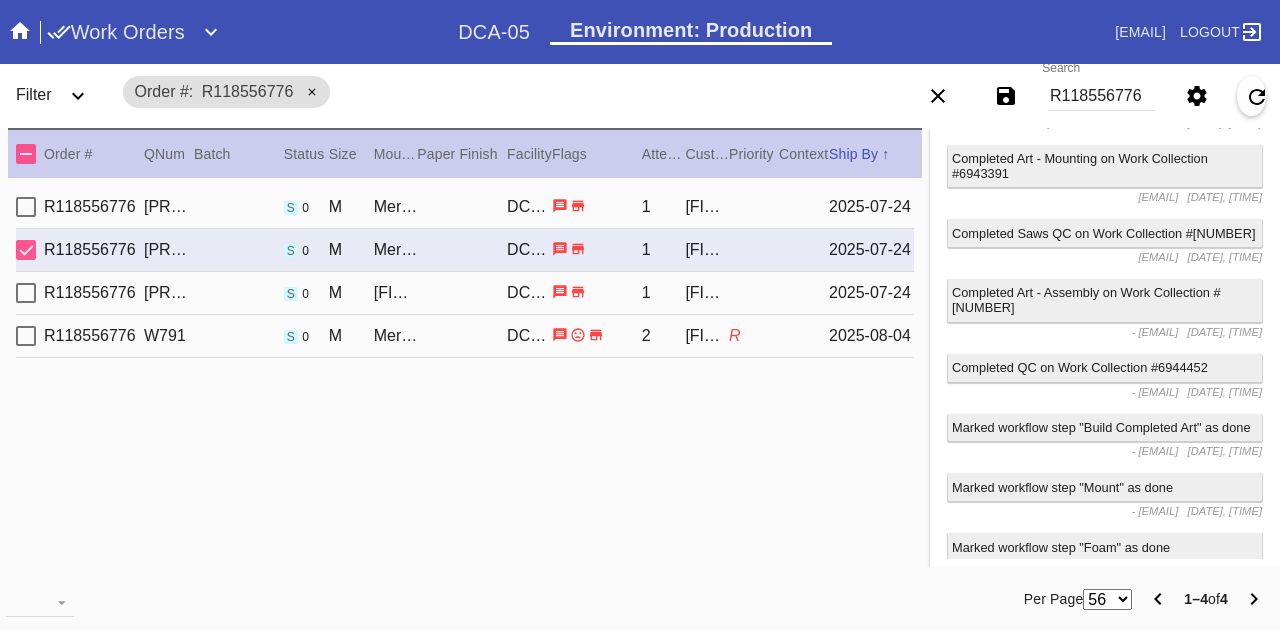 click on "R118556776" at bounding box center [1101, 96] 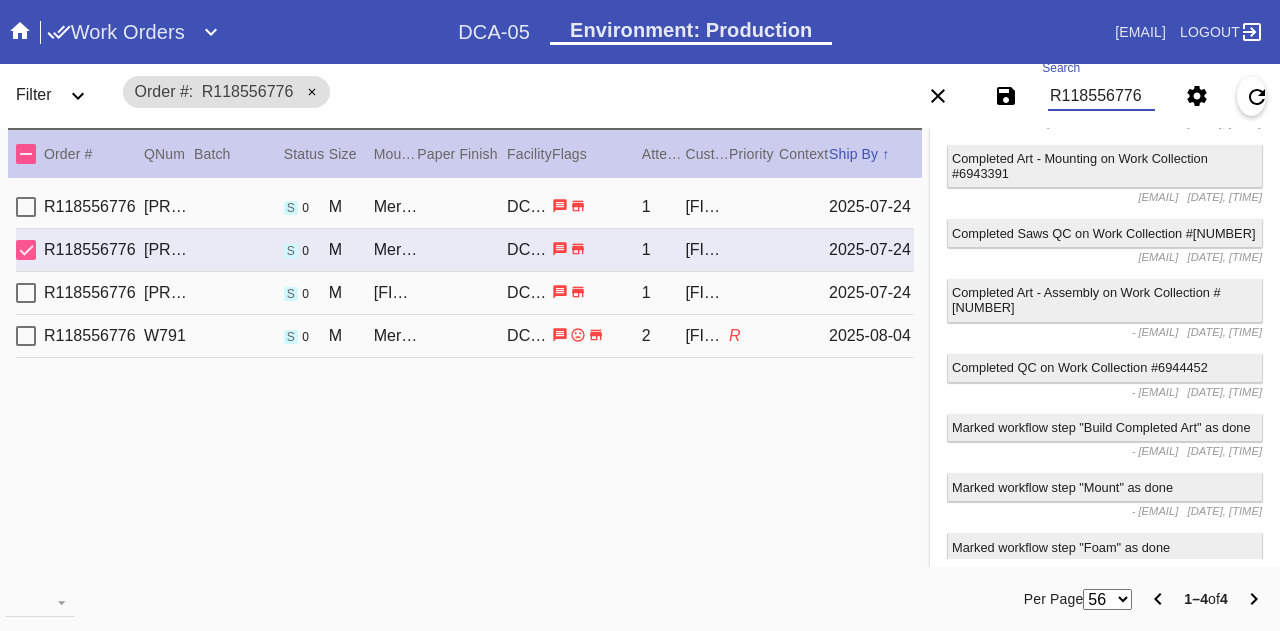 click on "R118556776" at bounding box center [1101, 96] 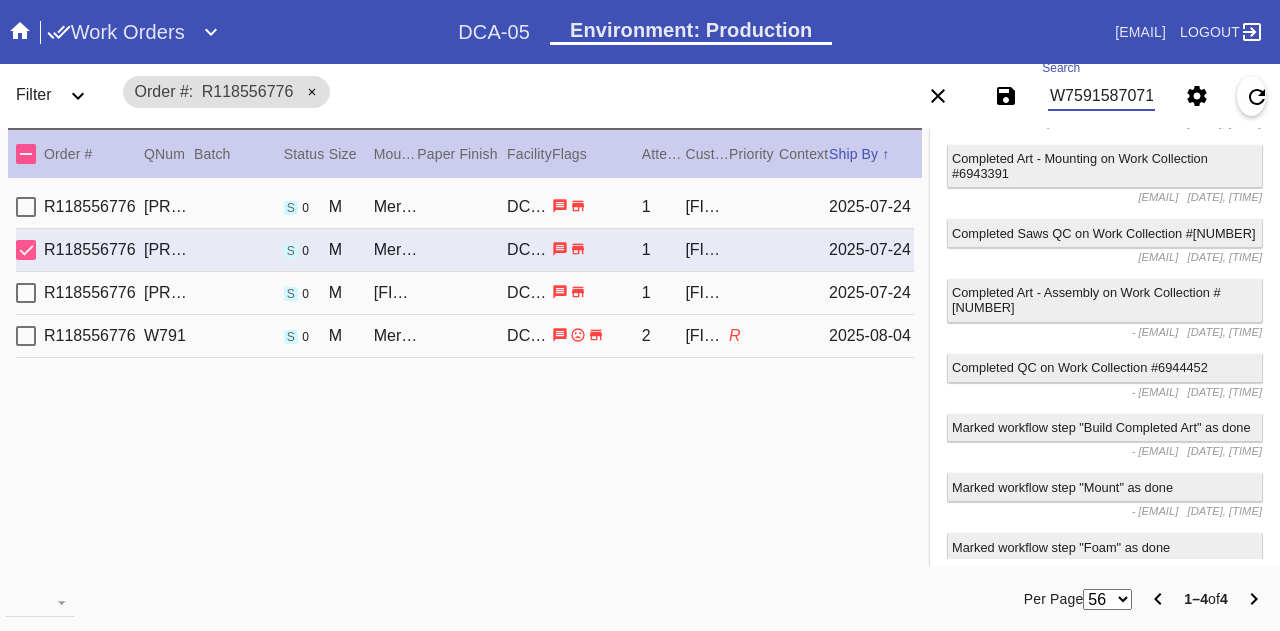 type on "W759158707106967" 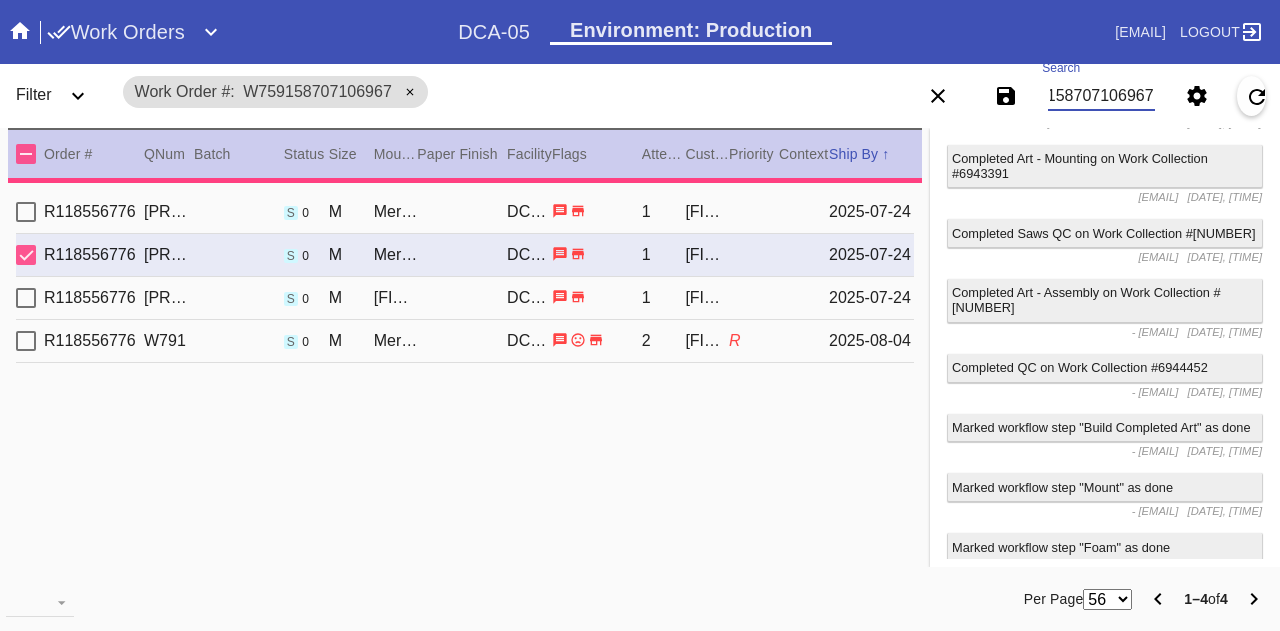 scroll, scrollTop: 1794, scrollLeft: 0, axis: vertical 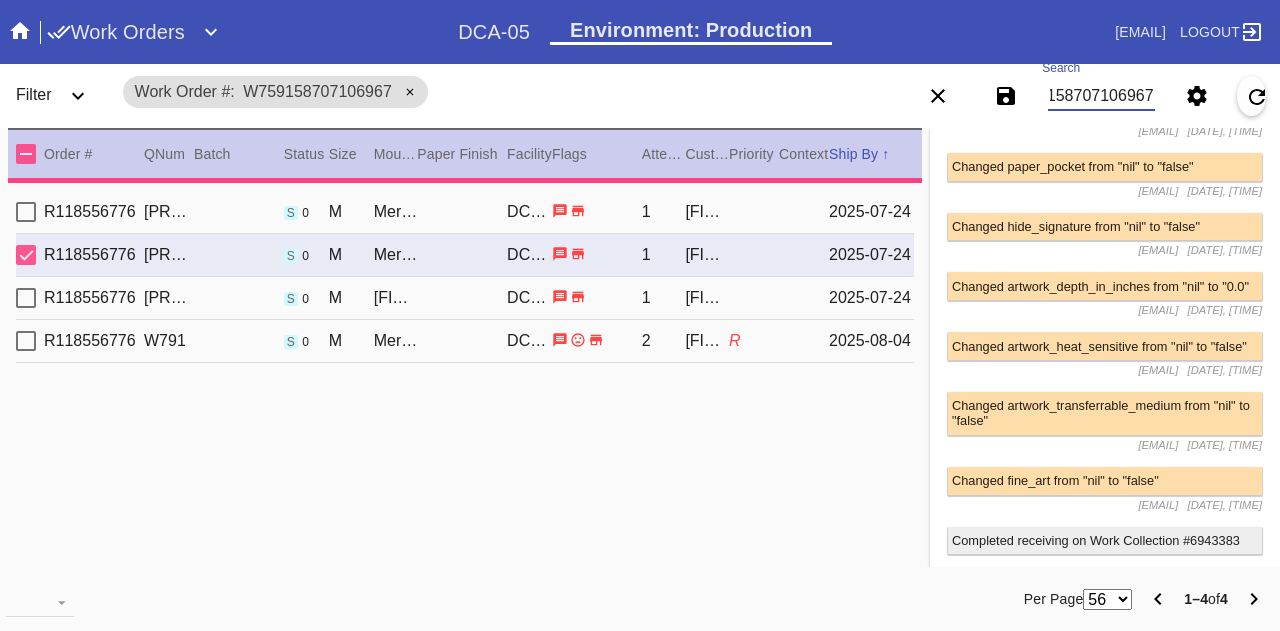type on "2.5" 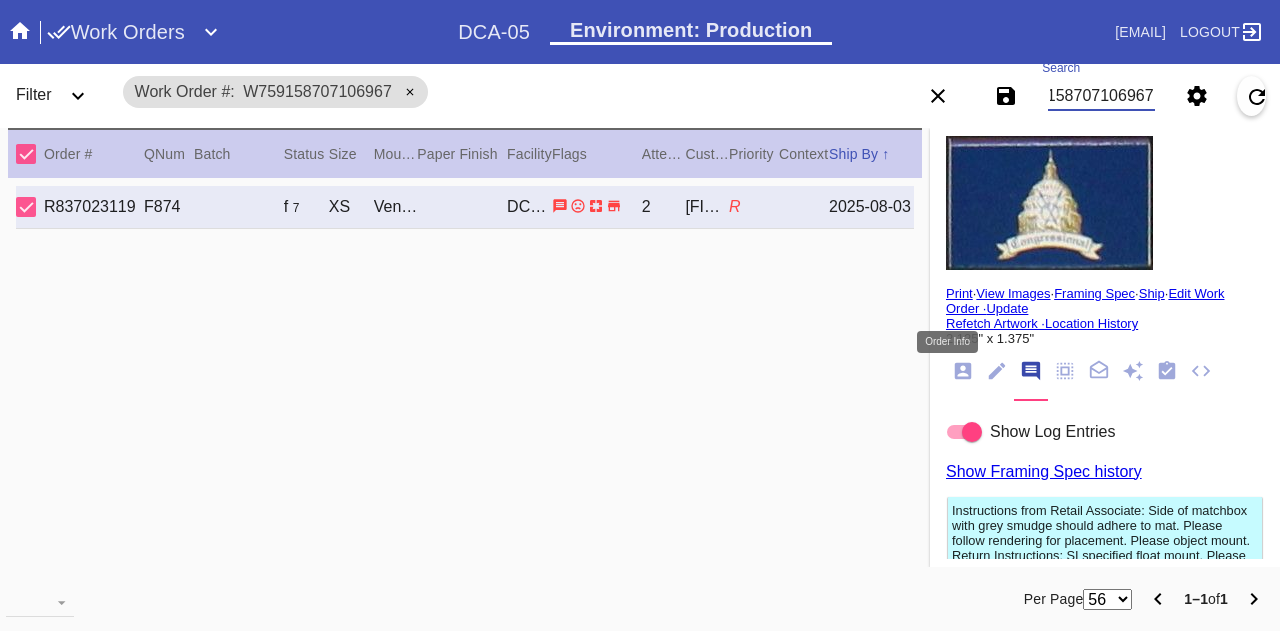 click 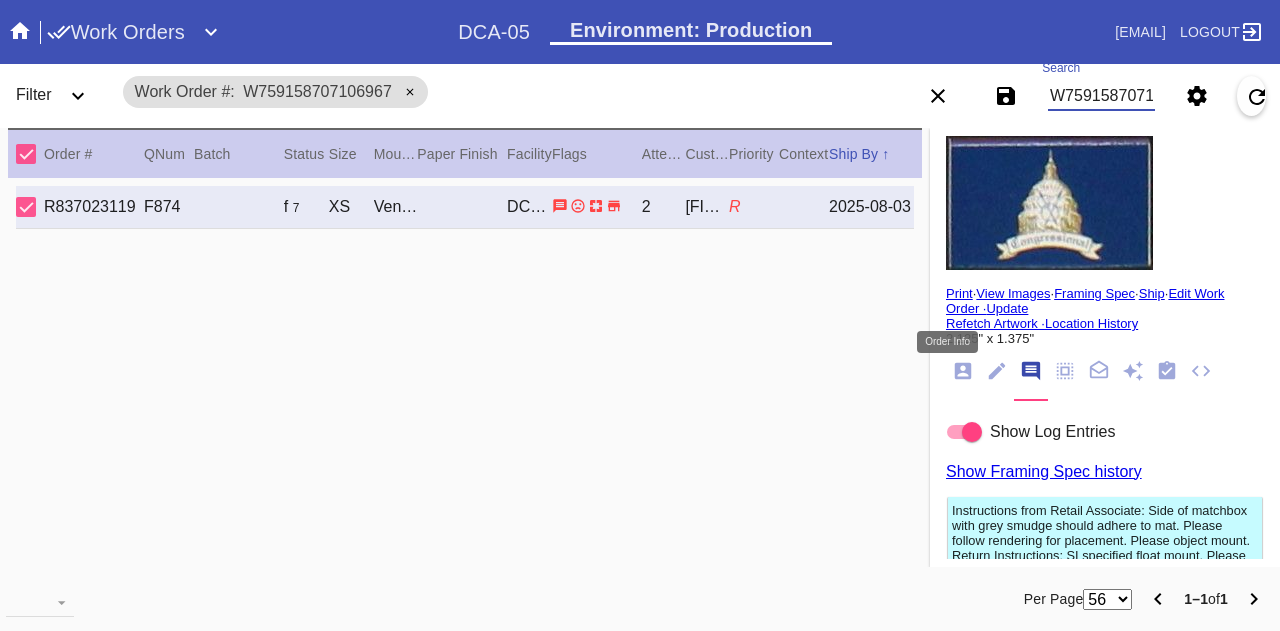 scroll, scrollTop: 24, scrollLeft: 0, axis: vertical 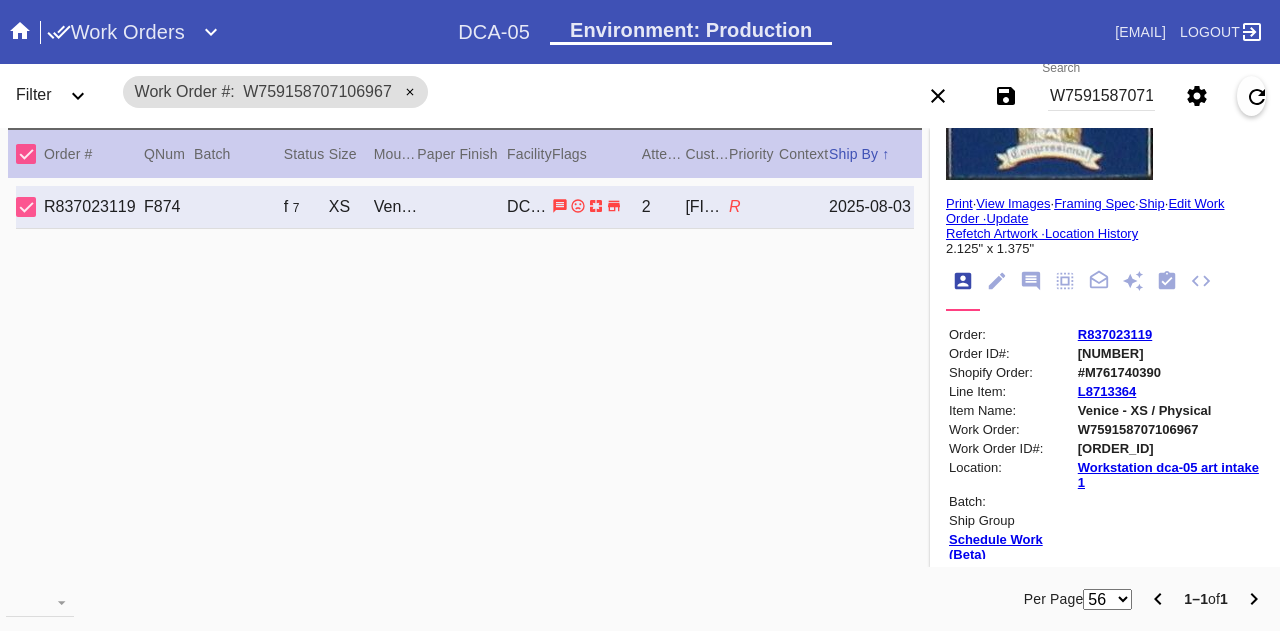 click on "R837023119" at bounding box center (1169, 334) 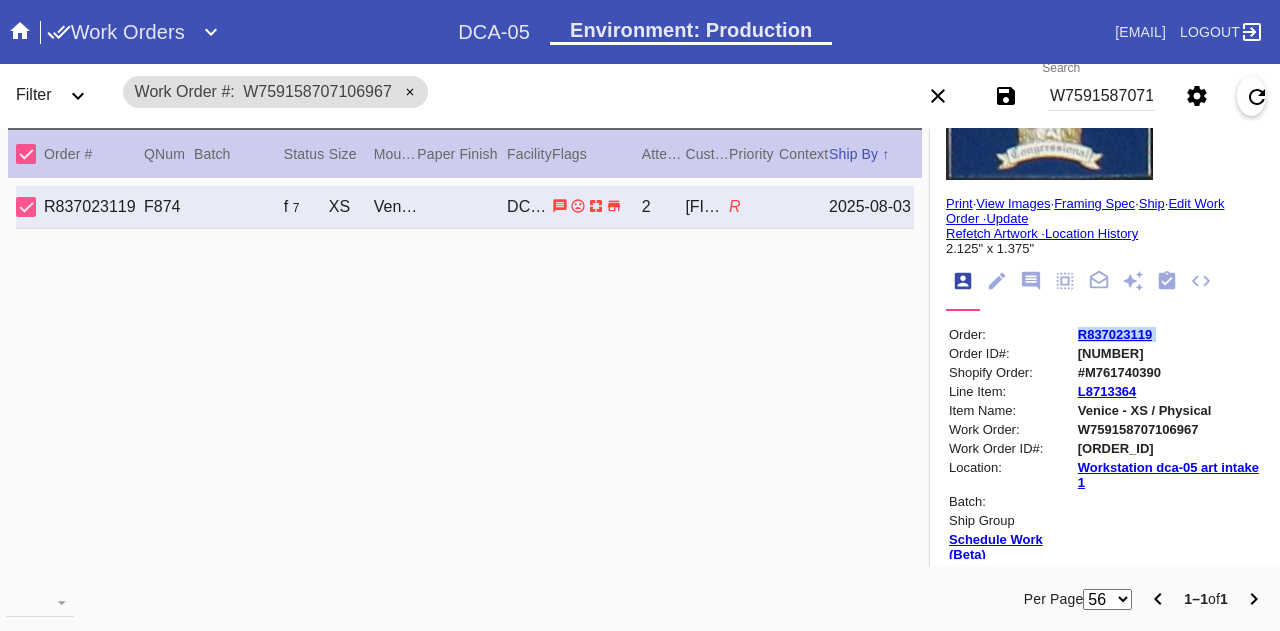 click on "R837023119" at bounding box center (1169, 334) 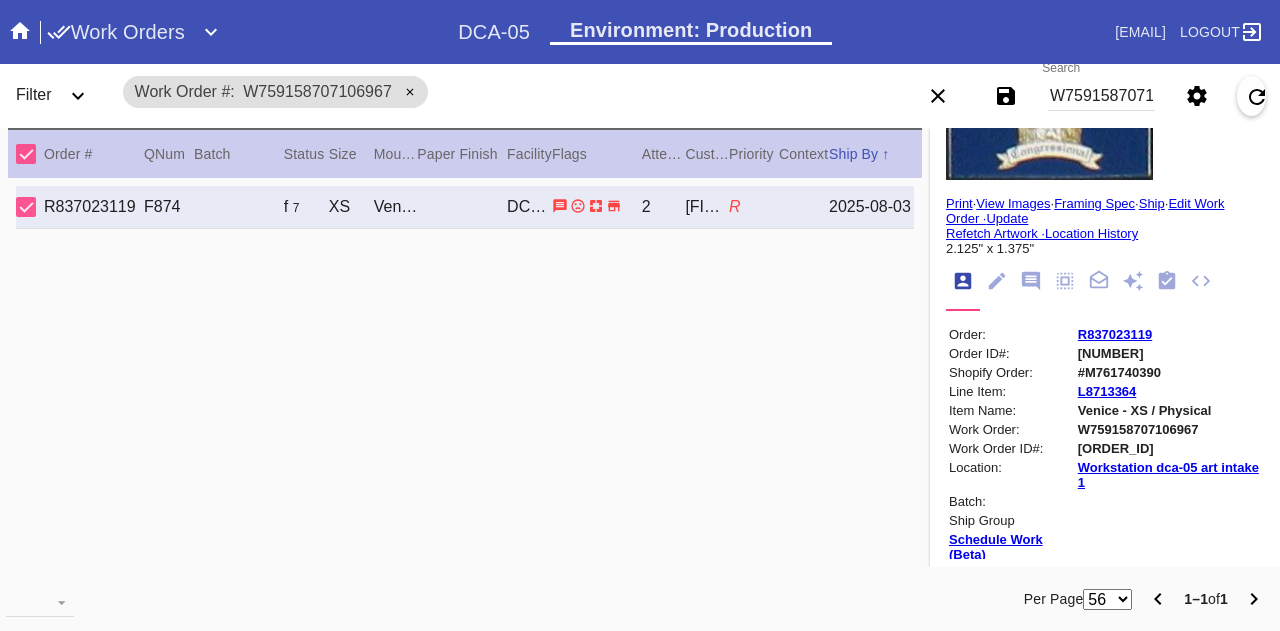 click on "W759158707106967" at bounding box center (1101, 96) 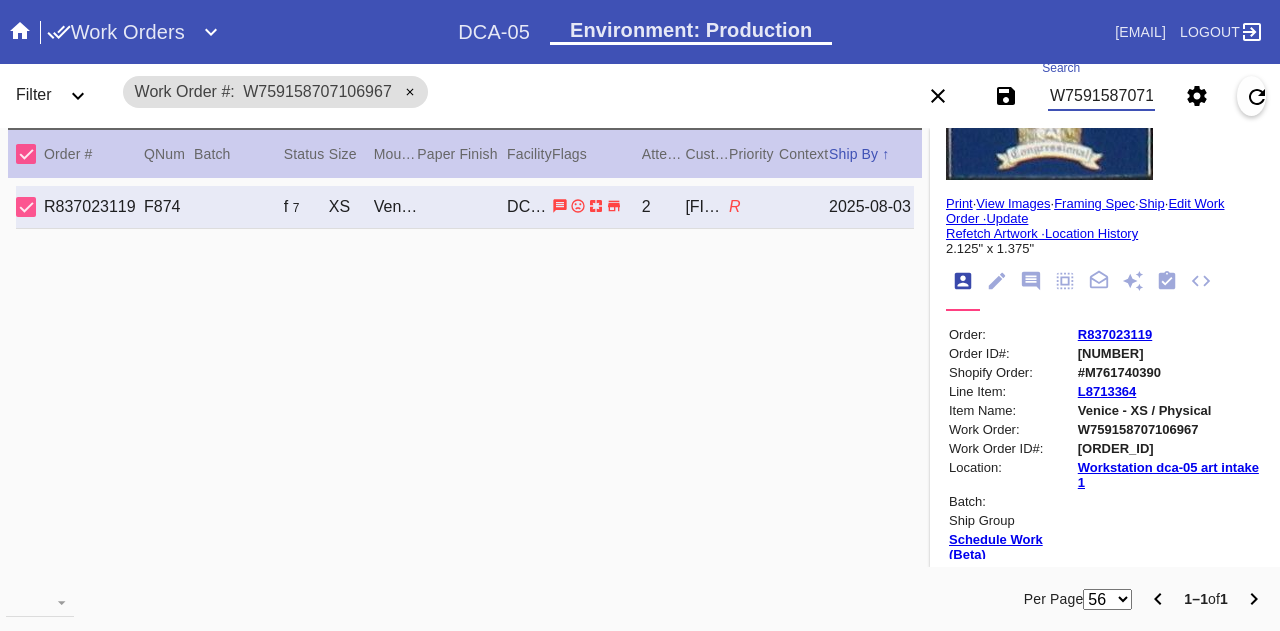 paste on "R837023119" 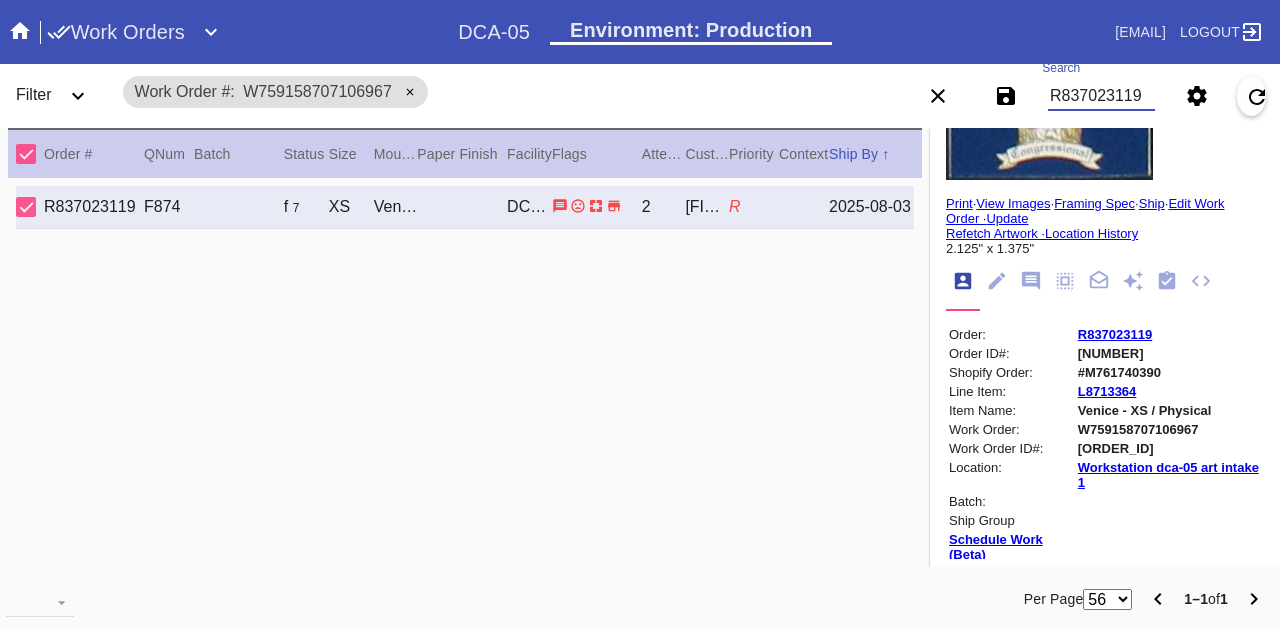 type on "R837023119" 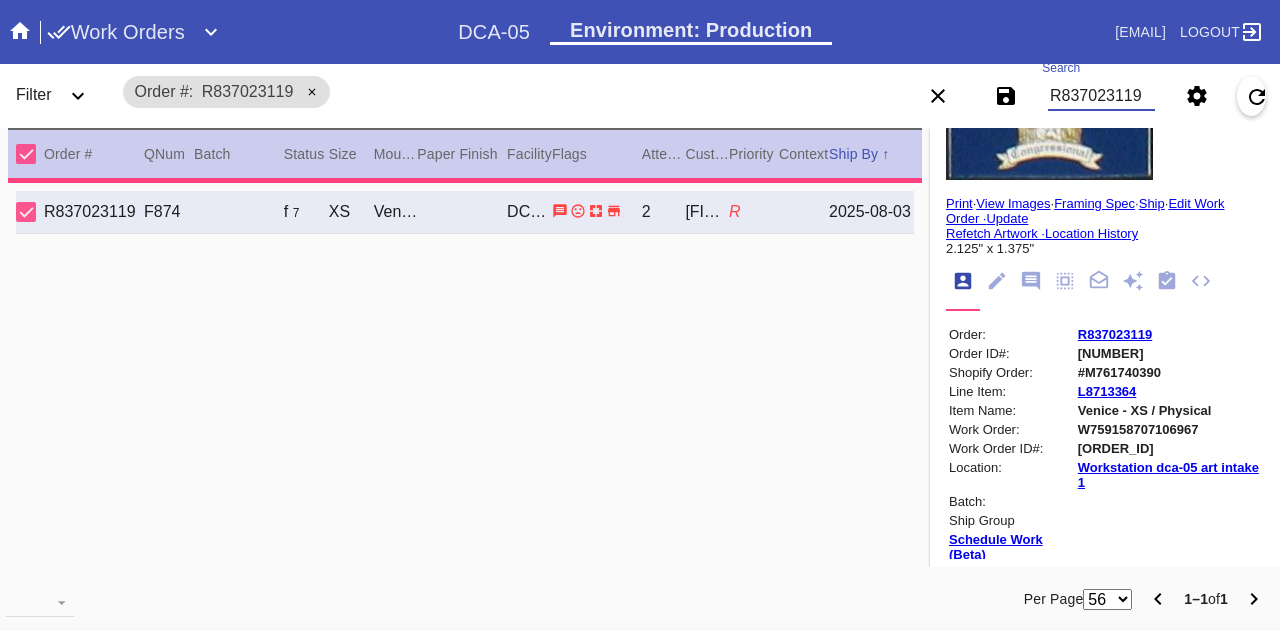 type on "8/4/2025" 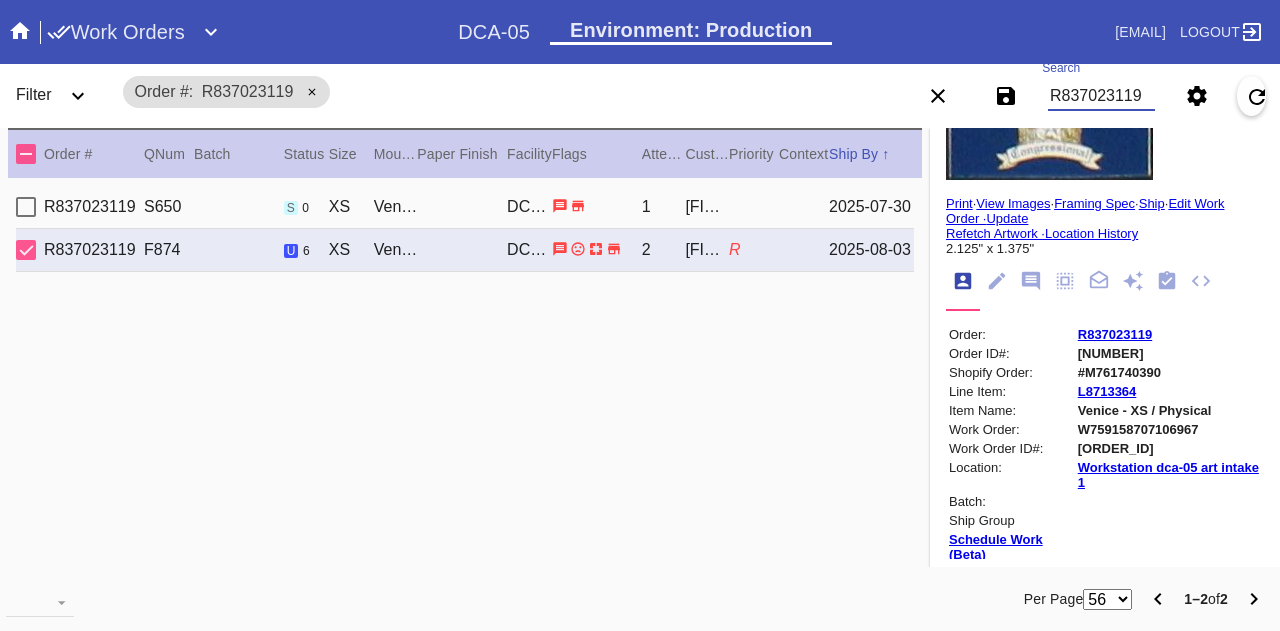 click on "[TEXT] [NUMBER] s [NUMBER] [TEXT] [CITY] [NUMBER] [TEXT] [LAST]
[DATE]" at bounding box center [465, 207] 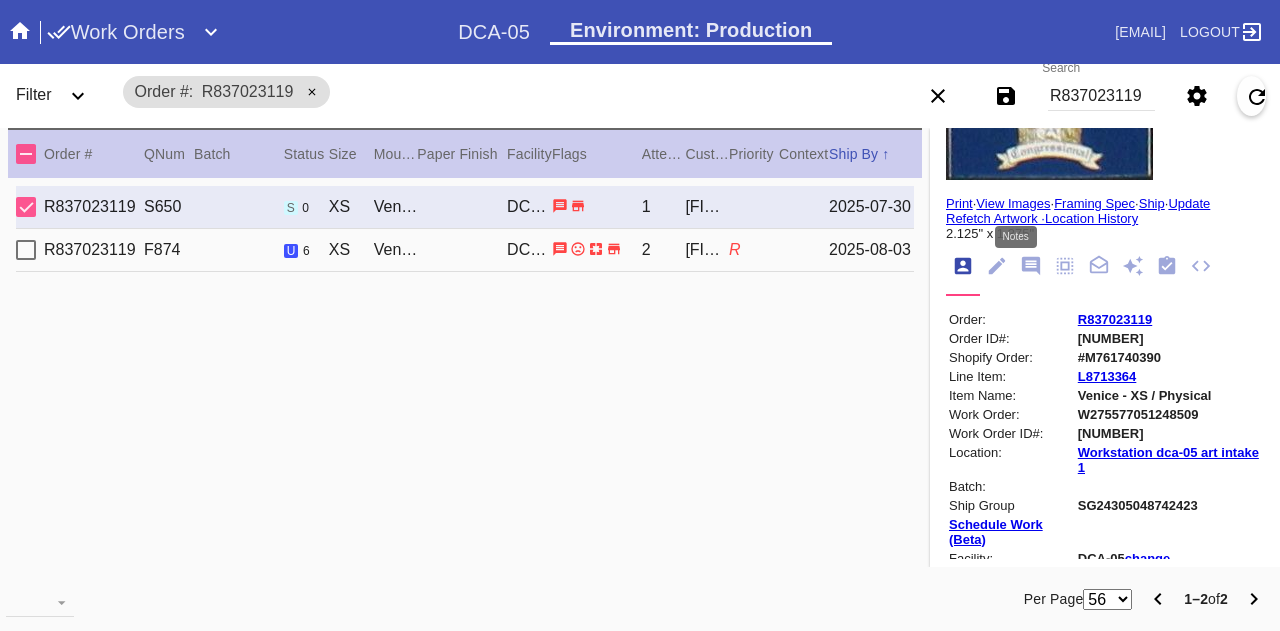 click 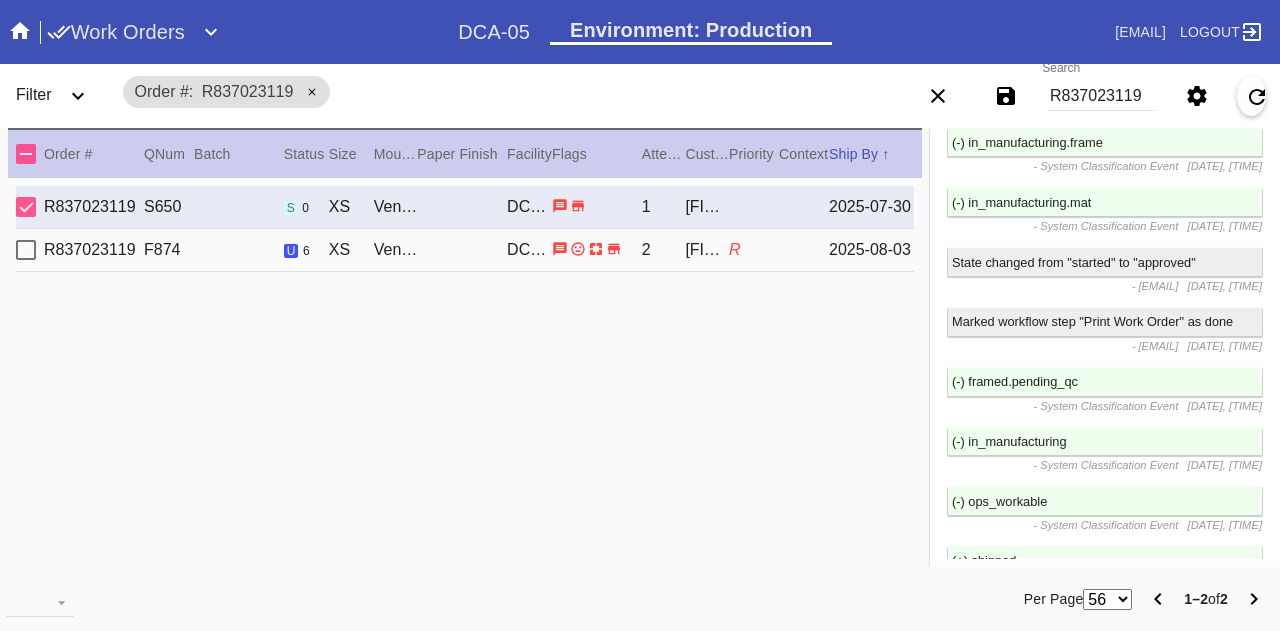 scroll, scrollTop: 4272, scrollLeft: 0, axis: vertical 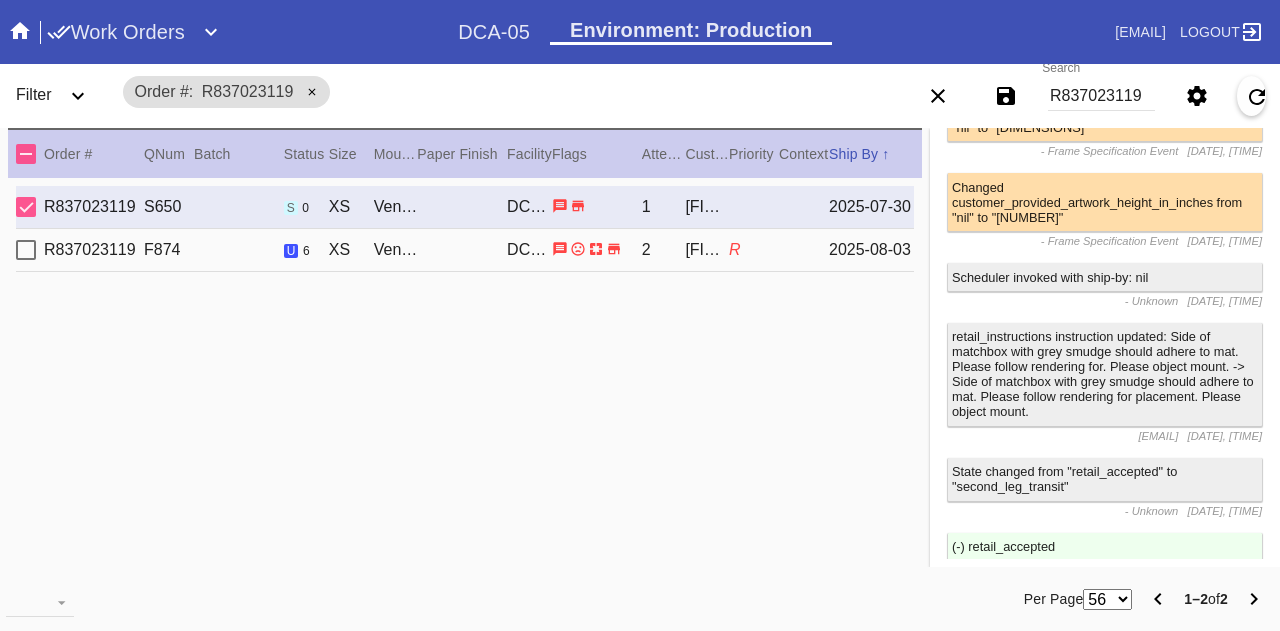 click on "[ORDER_ID] S650 s   0 XS [ITEM_NAME] / [COLOR] [FACILITY] 1 [FIRST] [LAST]
[DATE] [ORDER_ID] F874 u   6 XS [ITEM_NAME] / [COLOR] [FACILITY] 2 [FIRST] [LAST]
[DATE]" at bounding box center [465, 383] 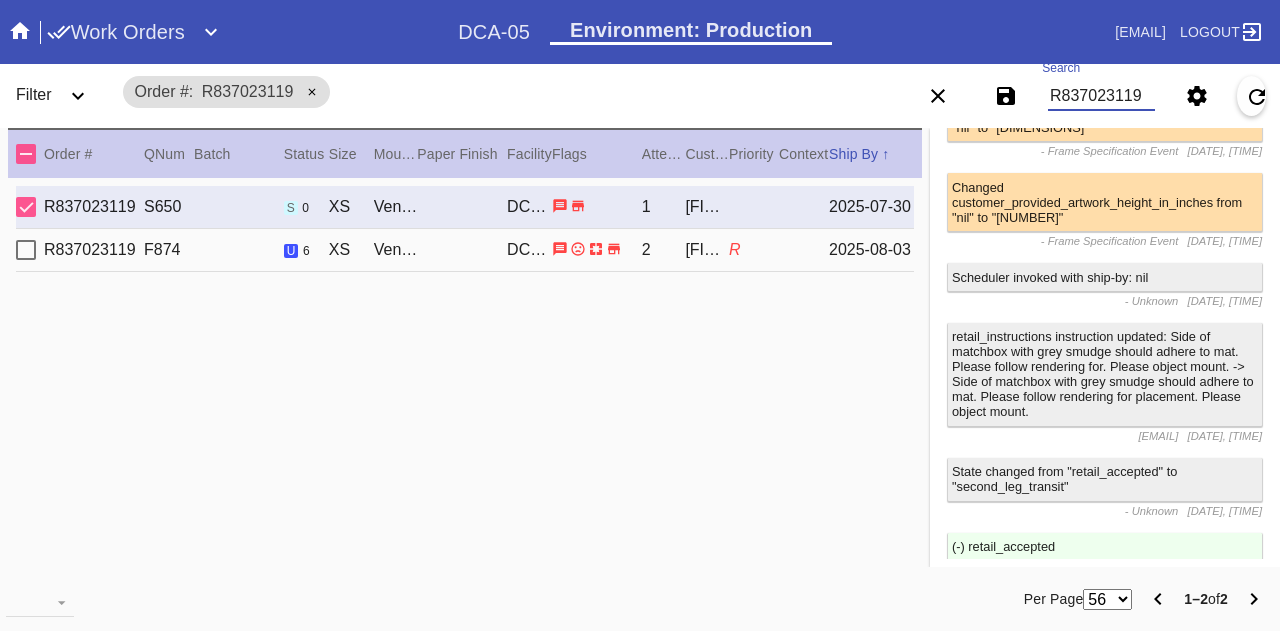 click on "R837023119" at bounding box center [1101, 96] 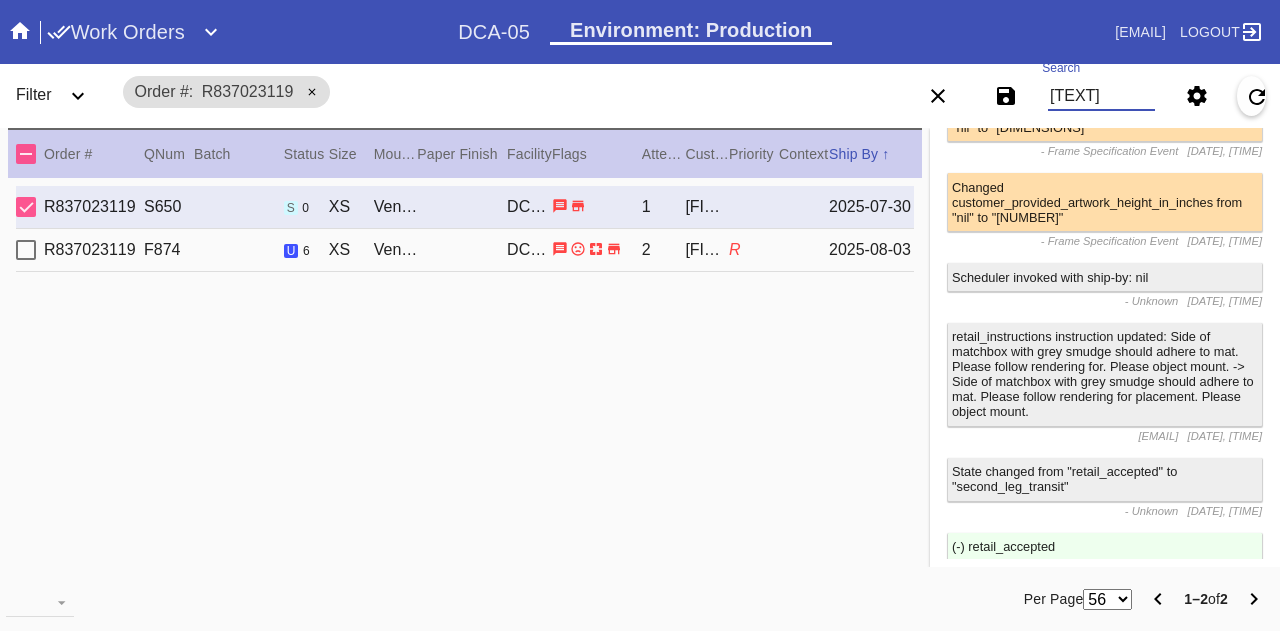 type on "W335110683707524" 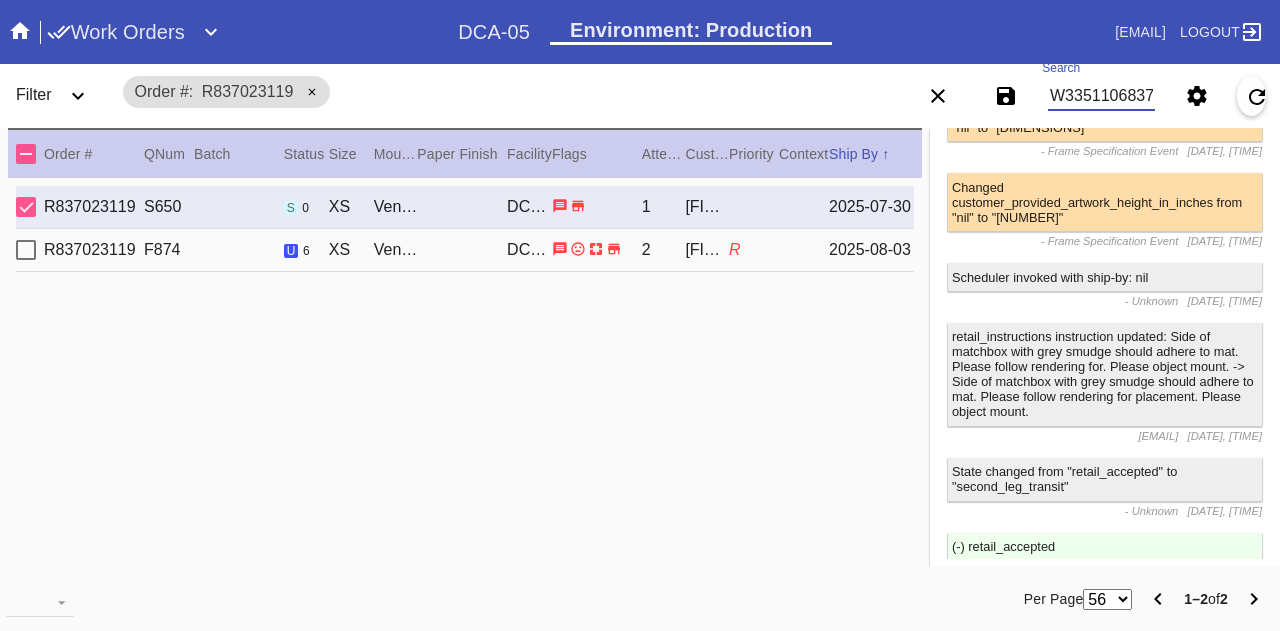 scroll, scrollTop: 0, scrollLeft: 44, axis: horizontal 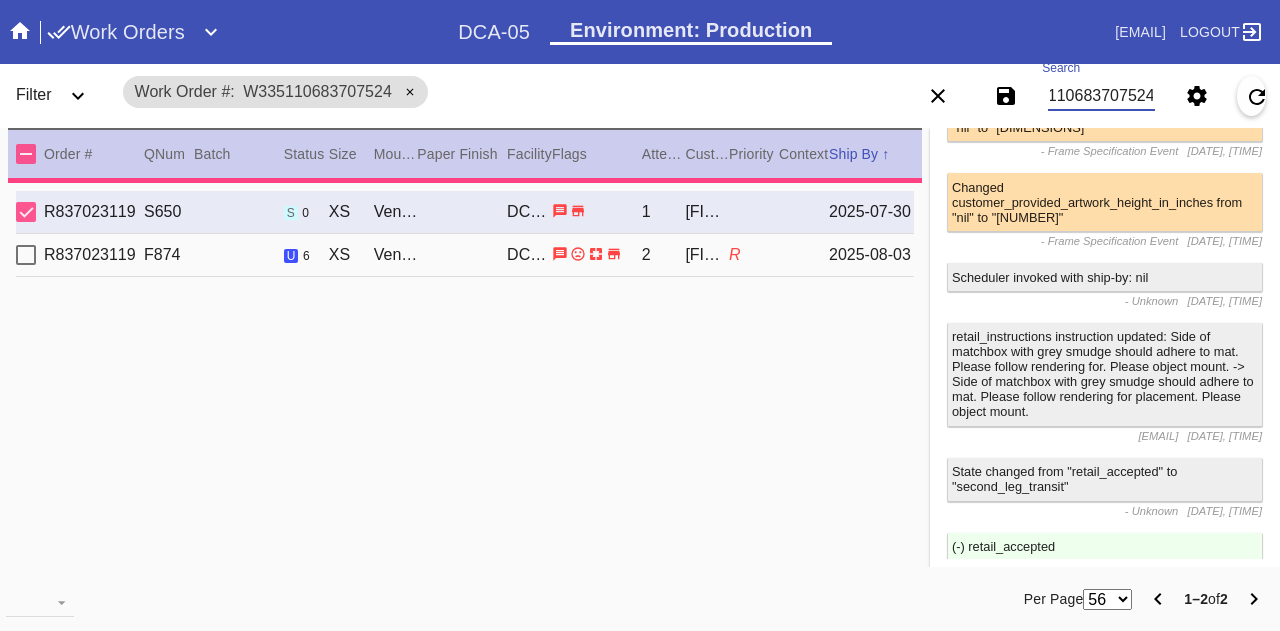 type on "2.0" 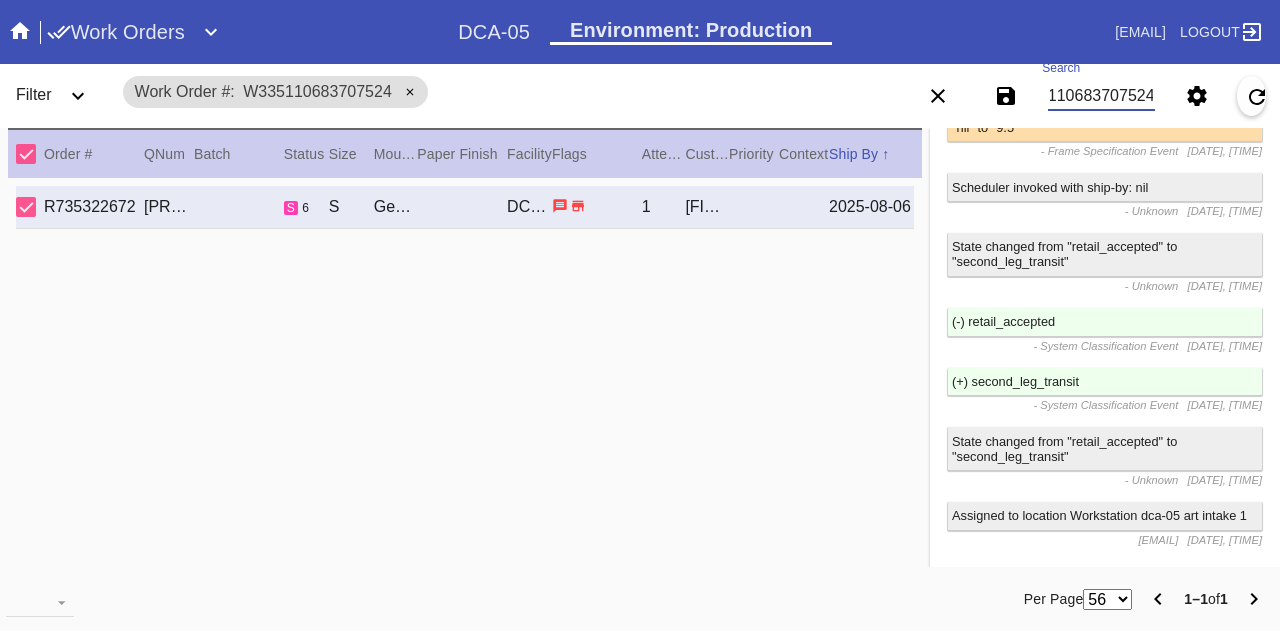 scroll, scrollTop: 0, scrollLeft: 0, axis: both 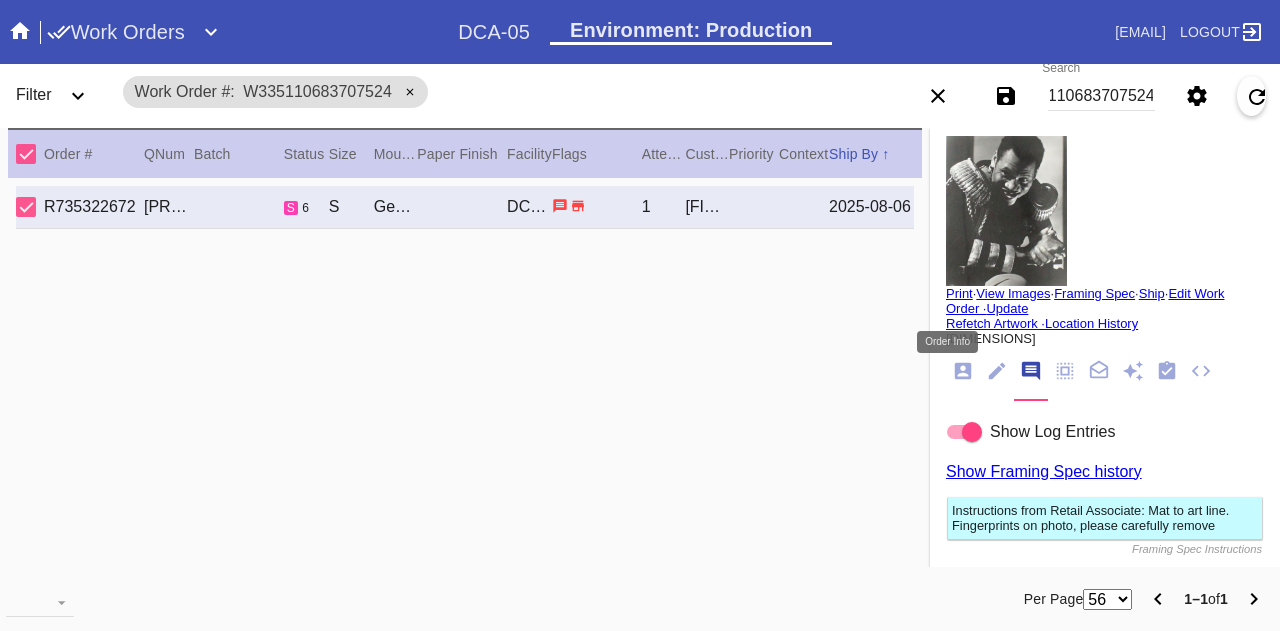 click 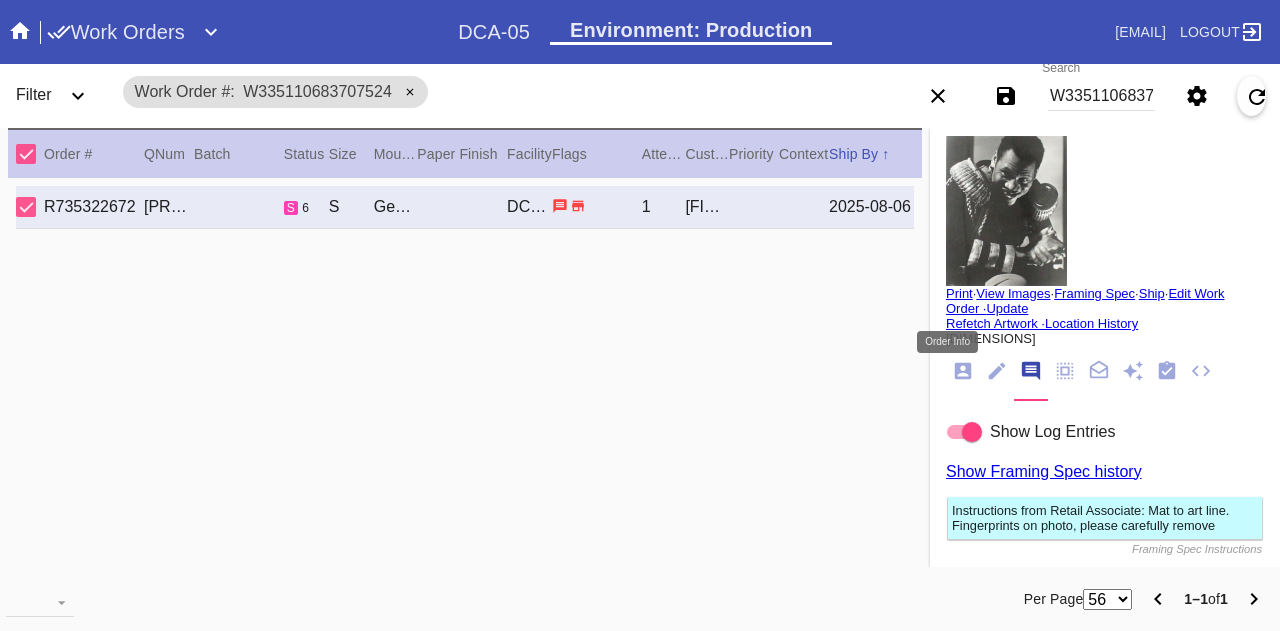 scroll, scrollTop: 24, scrollLeft: 0, axis: vertical 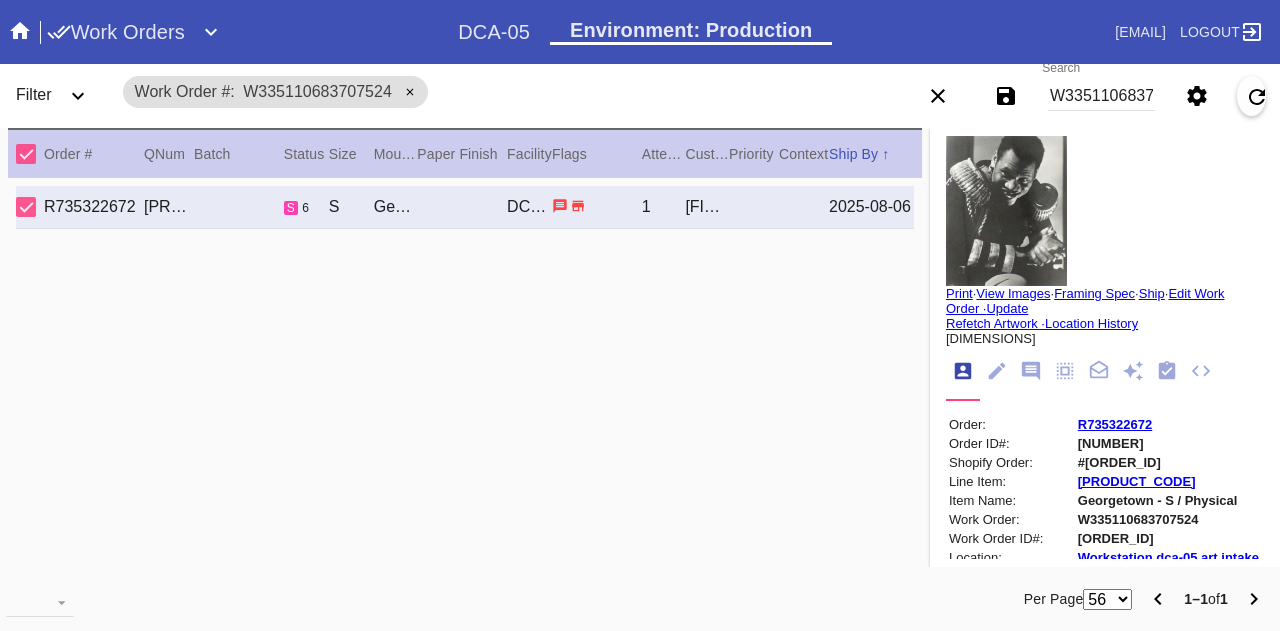 click on "Order: [ORDER_ID] Order ID#: [ORDER_ID] Shopify Order: #[ORDER_ID] Line Item: [PRODUCT_CODE] Item Name: [ITEM_NAME] / Physical Work Order: [PRODUCT_CODE] Work Order ID#: [ORDER_ID] Location: Workstation [LOCATION] art intake 1 Batch: Ship Group Schedule Work (Beta) Facility: [FACILITY]  change RFID:
Assign RFID
Batch Batch New Batch Add to Batch" at bounding box center [1105, 617] 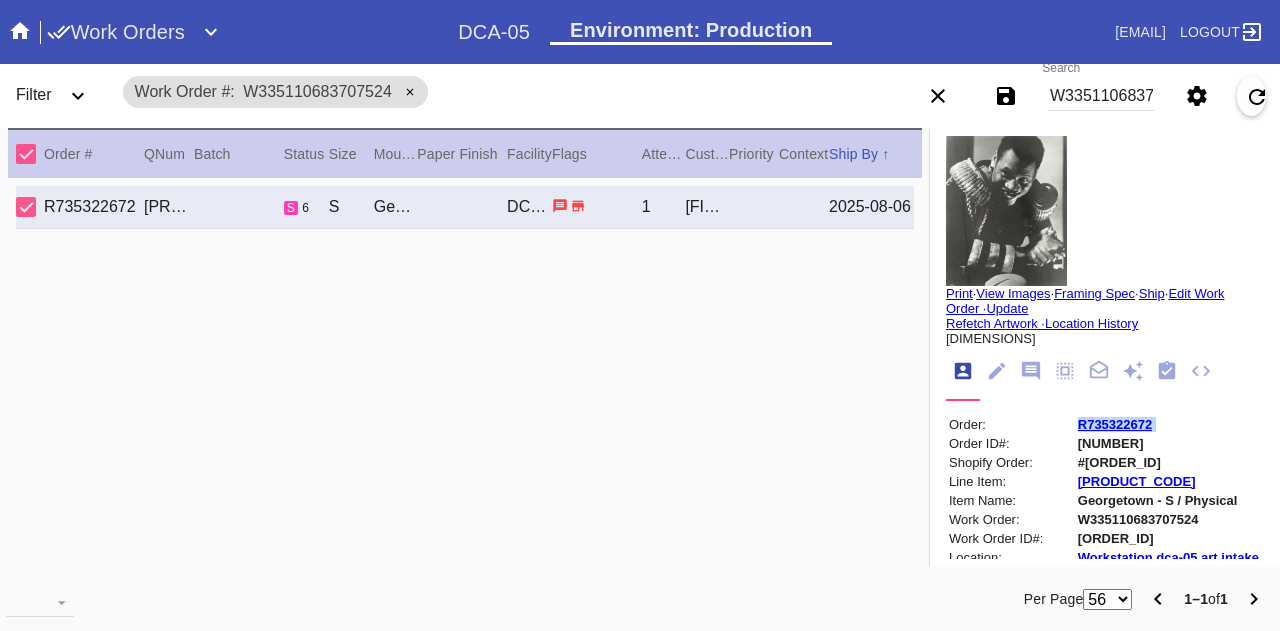 click on "Order: [ORDER_ID] Order ID#: [ORDER_ID] Shopify Order: #[ORDER_ID] Line Item: [PRODUCT_CODE] Item Name: [ITEM_NAME] / Physical Work Order: [PRODUCT_CODE] Work Order ID#: [ORDER_ID] Location: Workstation [LOCATION] art intake 1 Batch: Ship Group Schedule Work (Beta) Facility: [FACILITY]  change RFID:
Assign RFID
Batch Batch New Batch Add to Batch" at bounding box center [1105, 617] 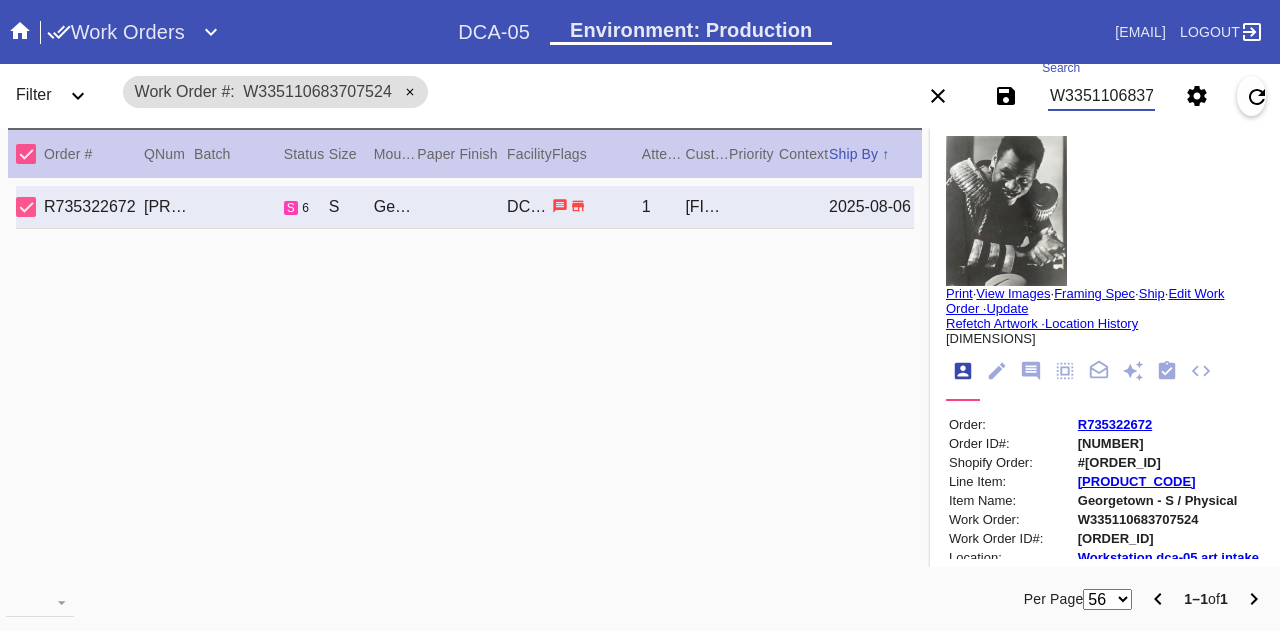 click on "W335110683707524" at bounding box center (1101, 96) 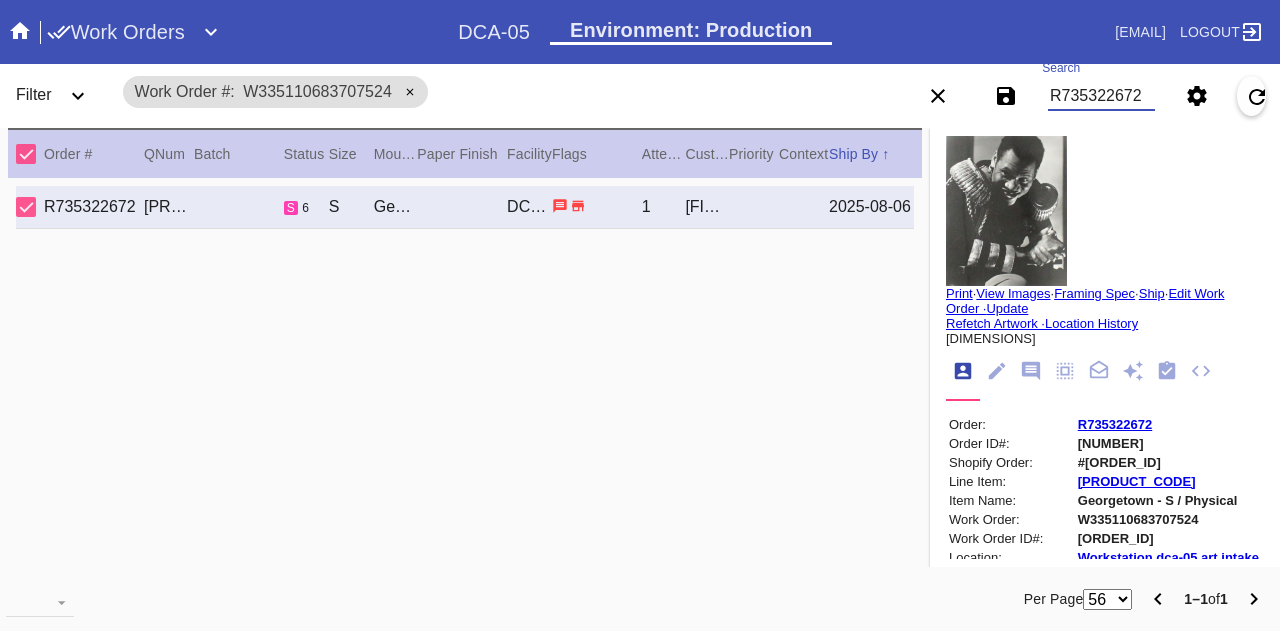 type on "R735322672" 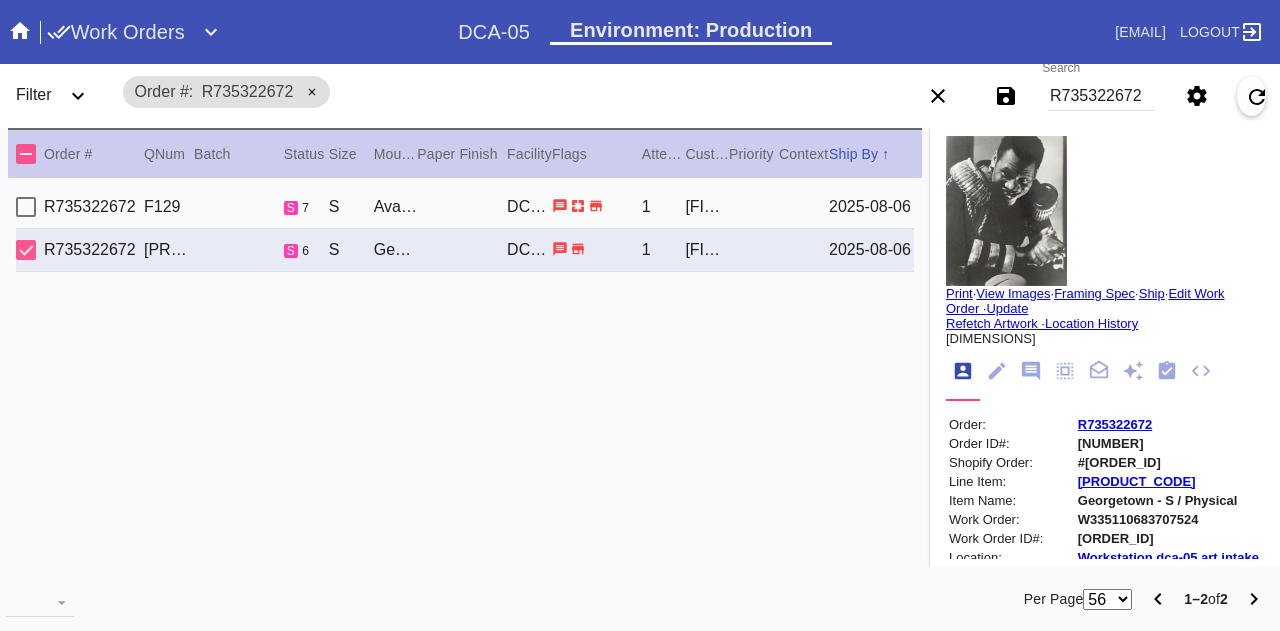 click on "[ORDER_ID] F129 s   7 S [ITEM_NAME] / [COLOR] DCA-05 1 [FIRST] [LAST]
[DATE]" at bounding box center [465, 207] 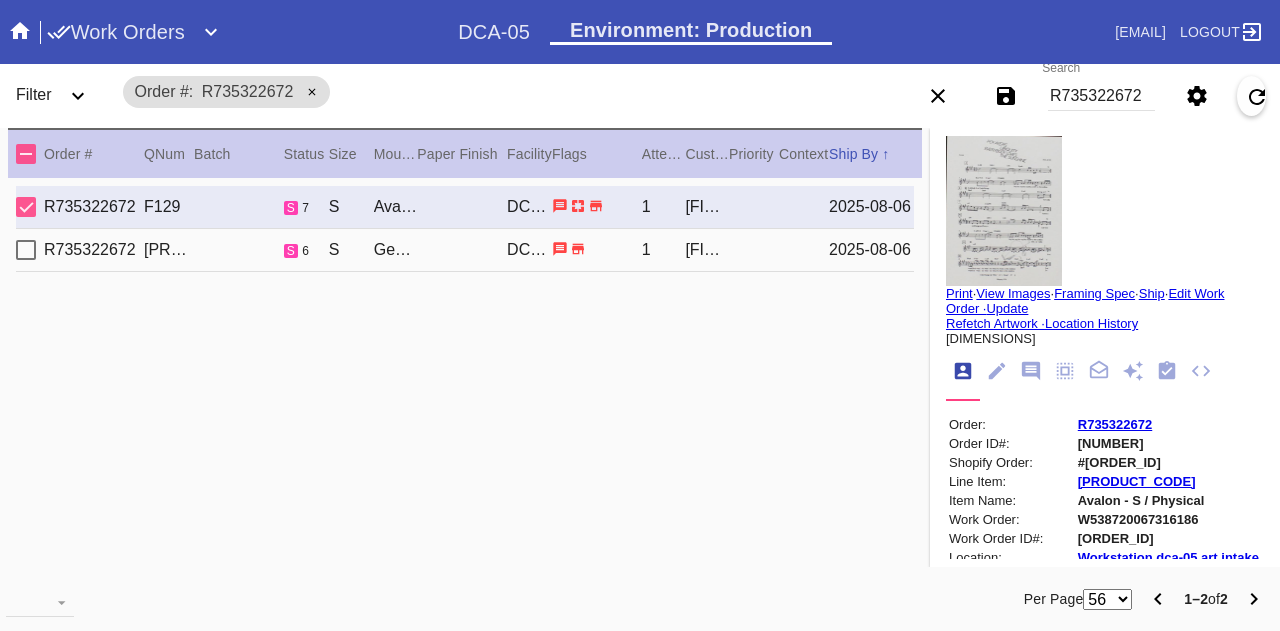 click on "[ORDER_ID] F129 s   7 S [ITEM_NAME] / [COLOR] DCA-05 1 [FIRST] [LAST]
[DATE]" at bounding box center [465, 207] 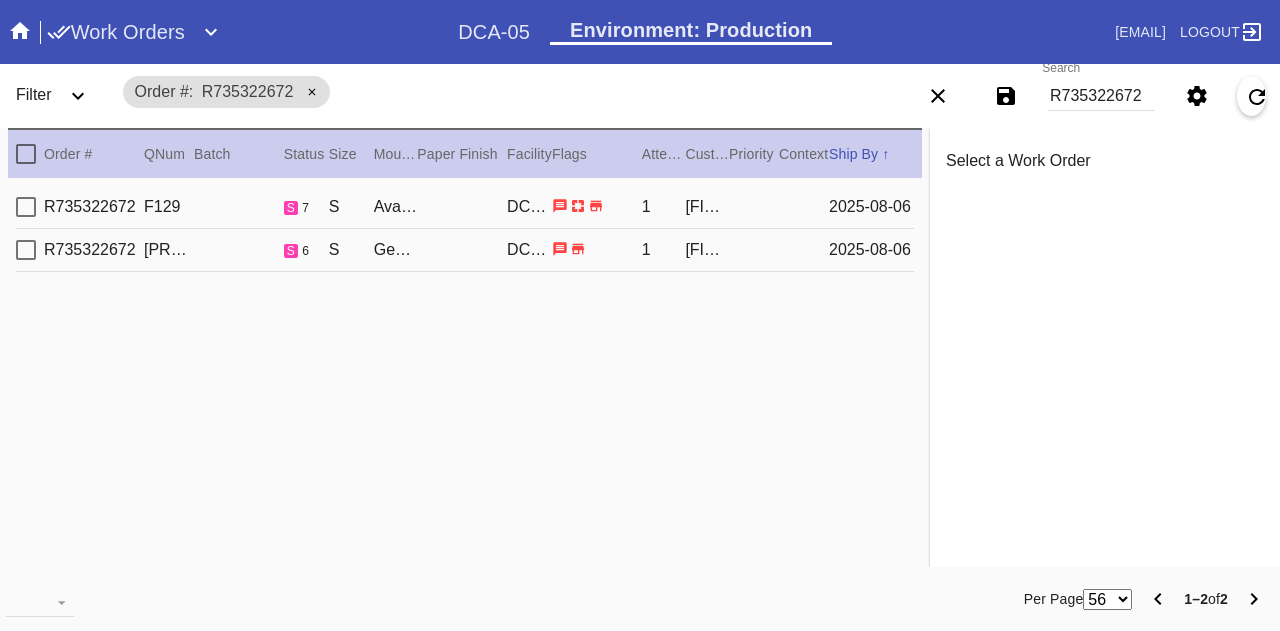 click on "2025-08-06" at bounding box center [871, 250] 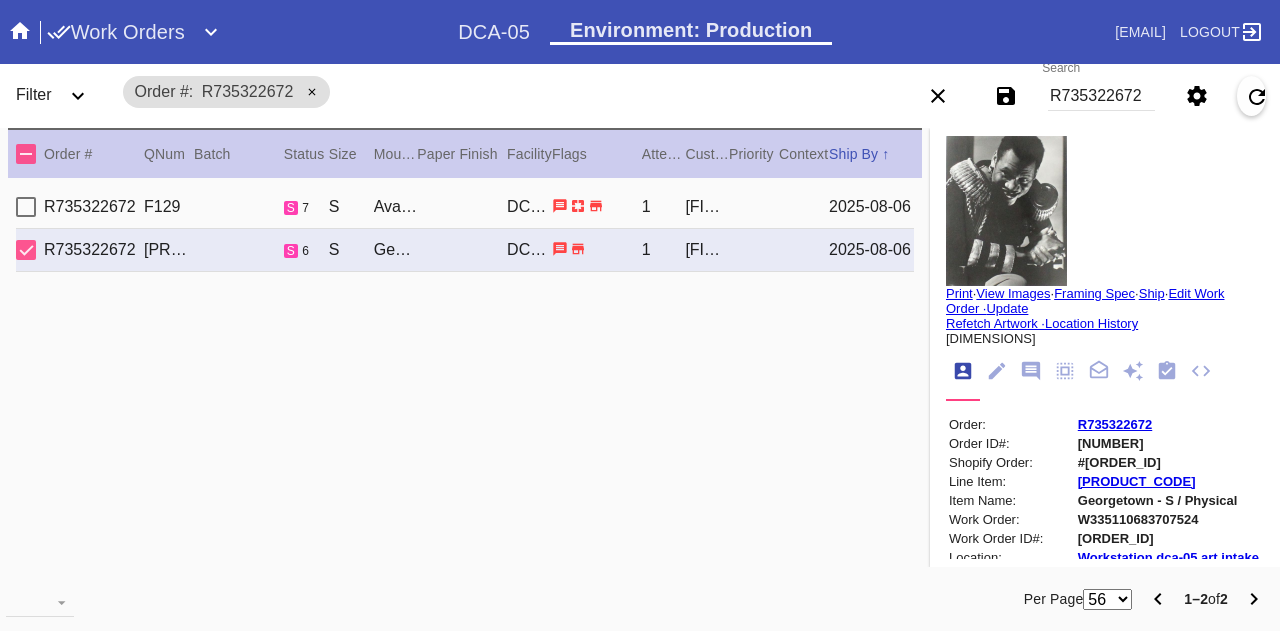 click 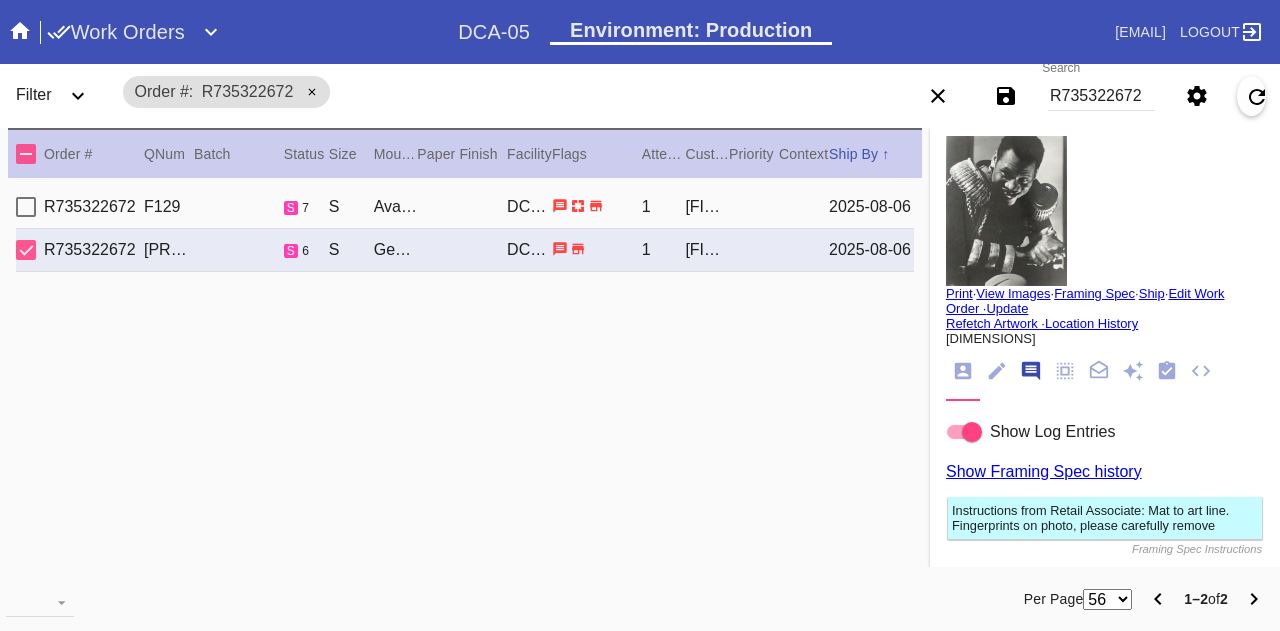 scroll, scrollTop: 122, scrollLeft: 0, axis: vertical 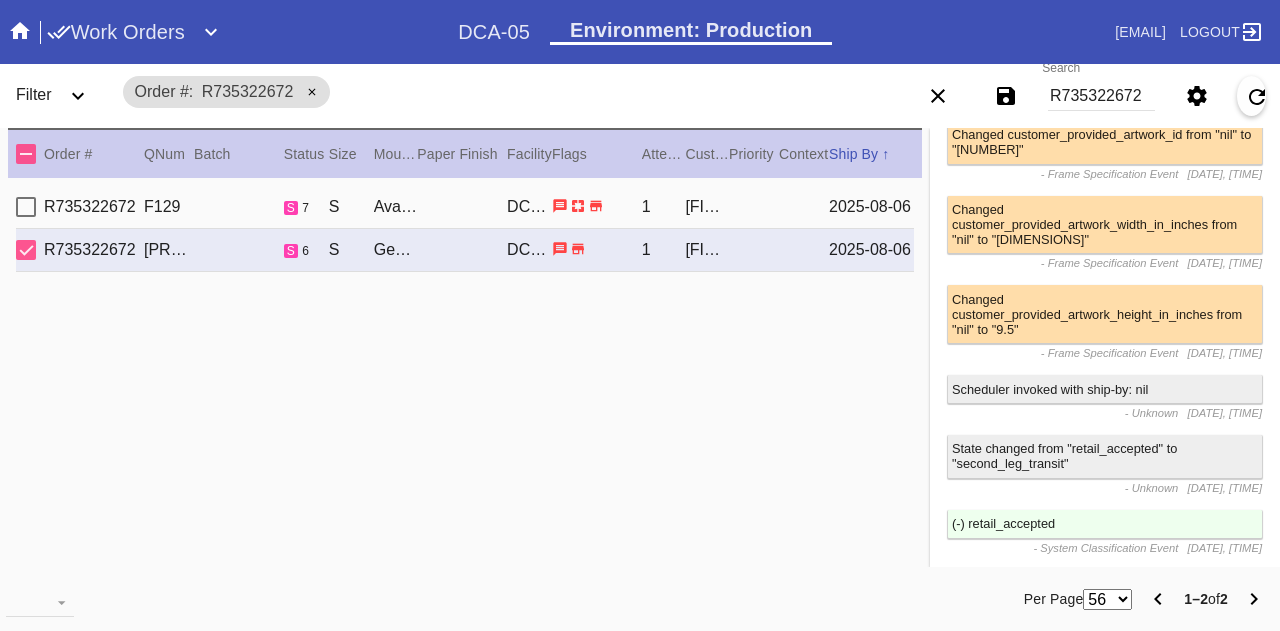 click on "[ORDER_ID] F129 s   7 S [ITEM_NAME] / [COLOR] [FACILITY] 1 [FIRST] [LAST]
[DATE] [ORDER_ID] F130 s   6 S [ITEM_NAME] / [COLOR] [FACILITY] 1 [FIRST] [LAST]
[DATE]" at bounding box center (465, 383) 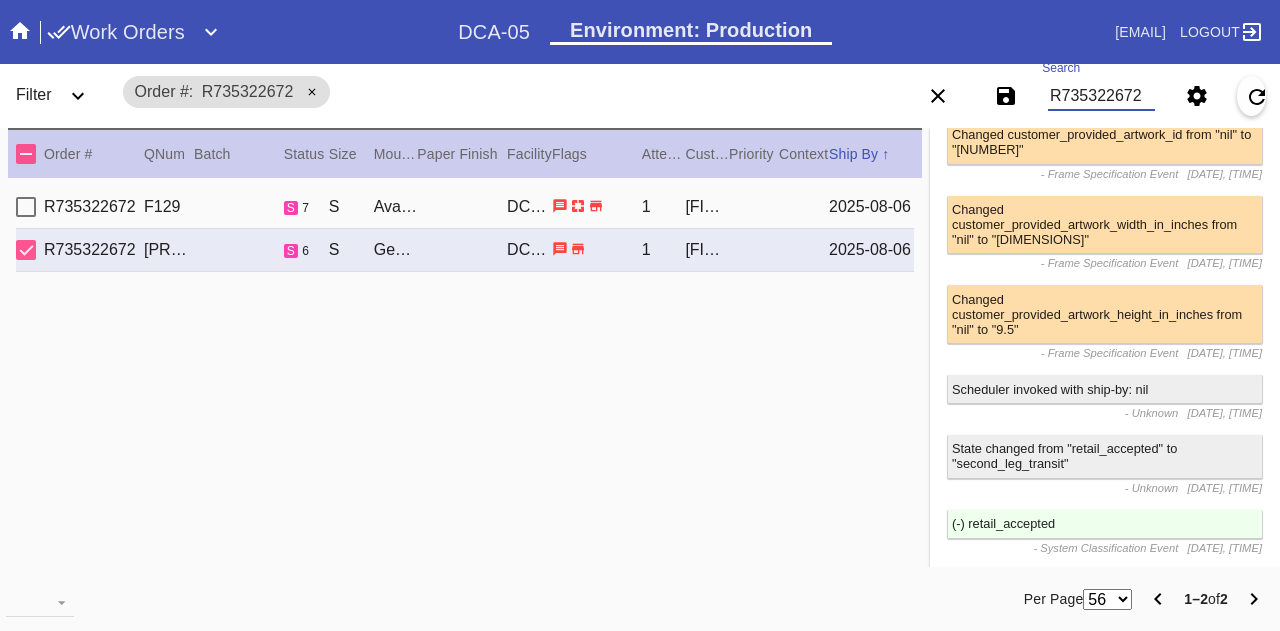click on "R735322672" at bounding box center (1101, 96) 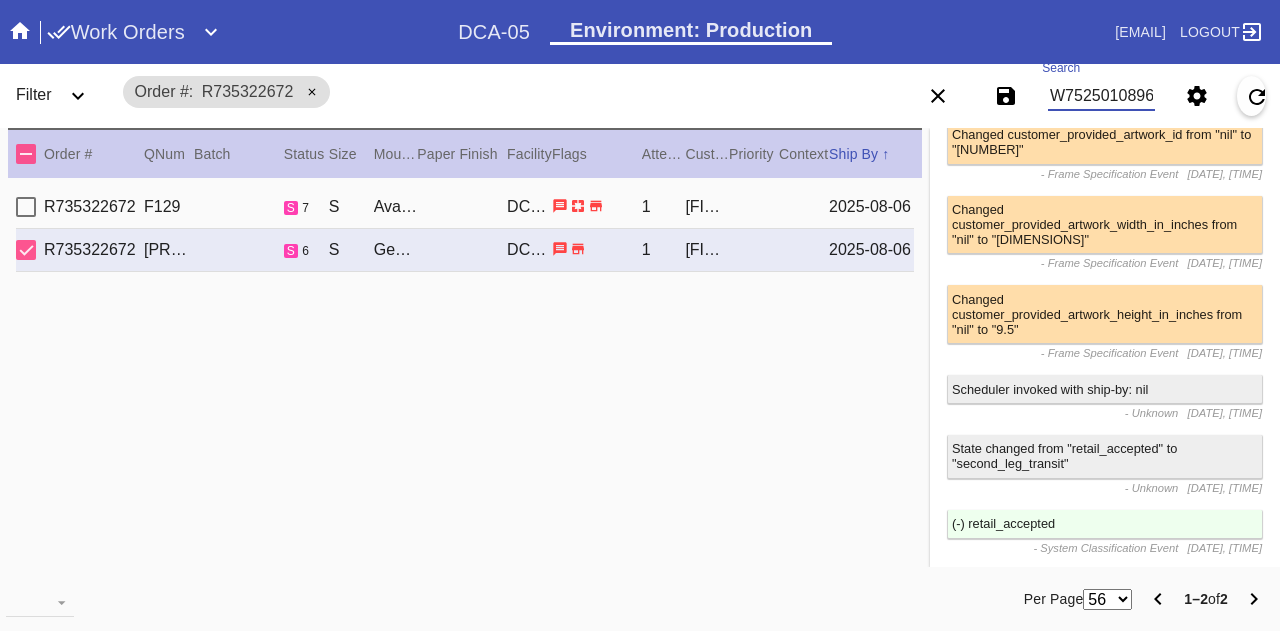 scroll, scrollTop: 0, scrollLeft: 45, axis: horizontal 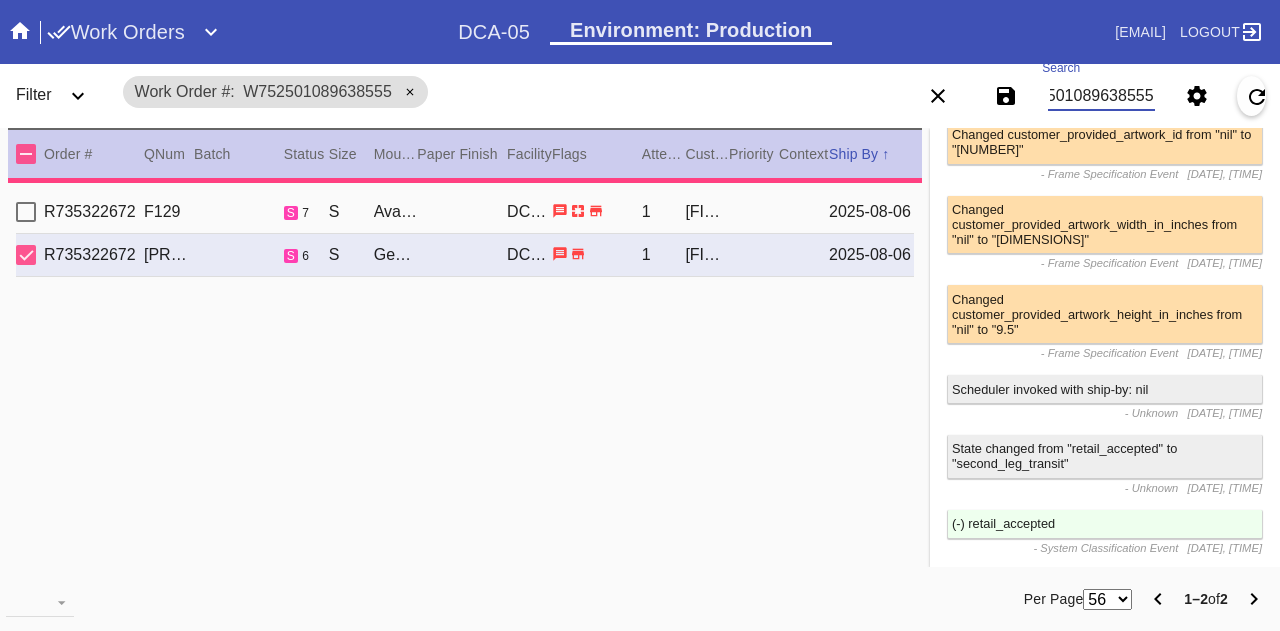 type on "W752501089638555" 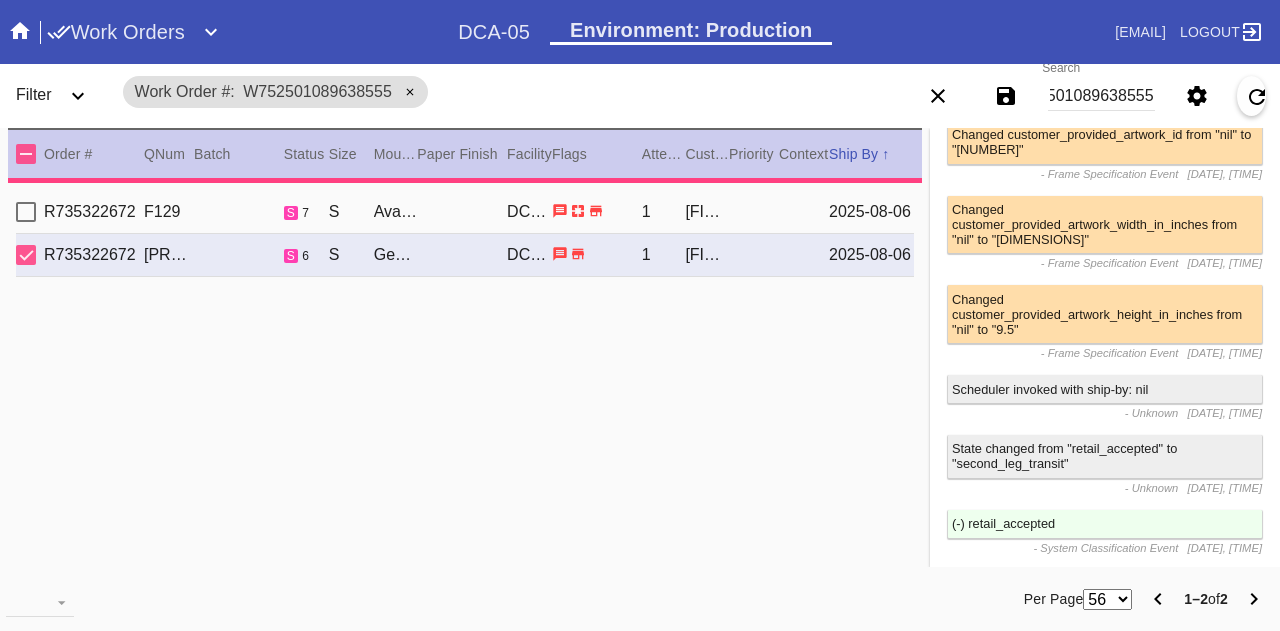 type on "3.0" 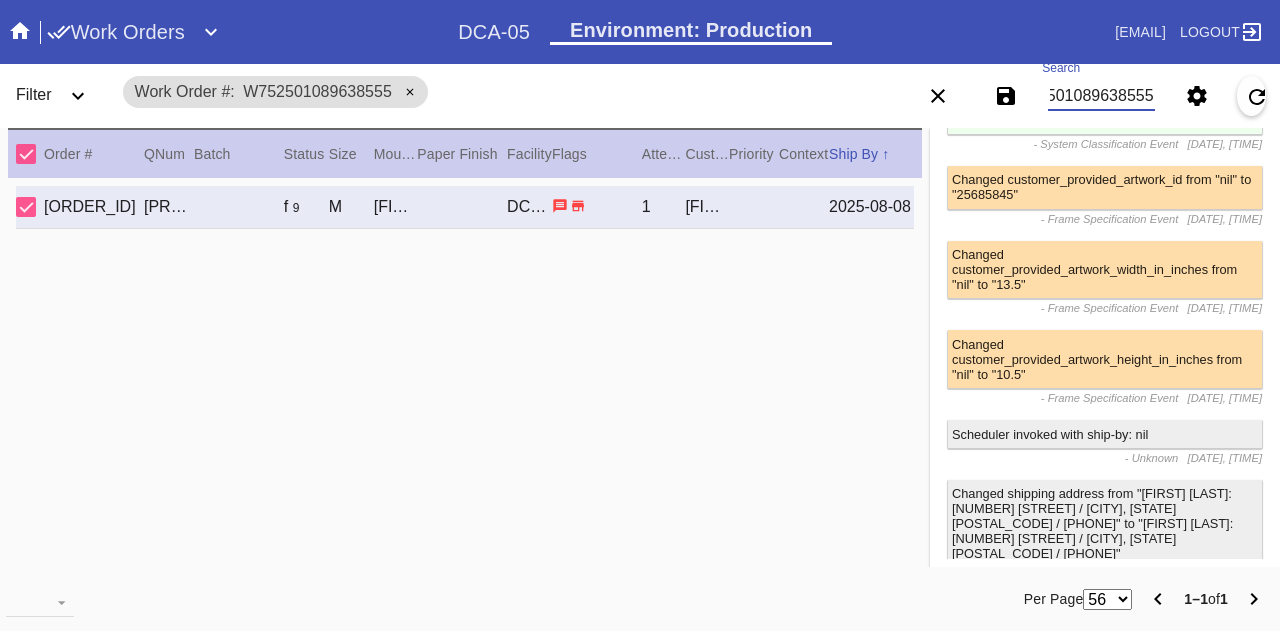 scroll, scrollTop: 0, scrollLeft: 0, axis: both 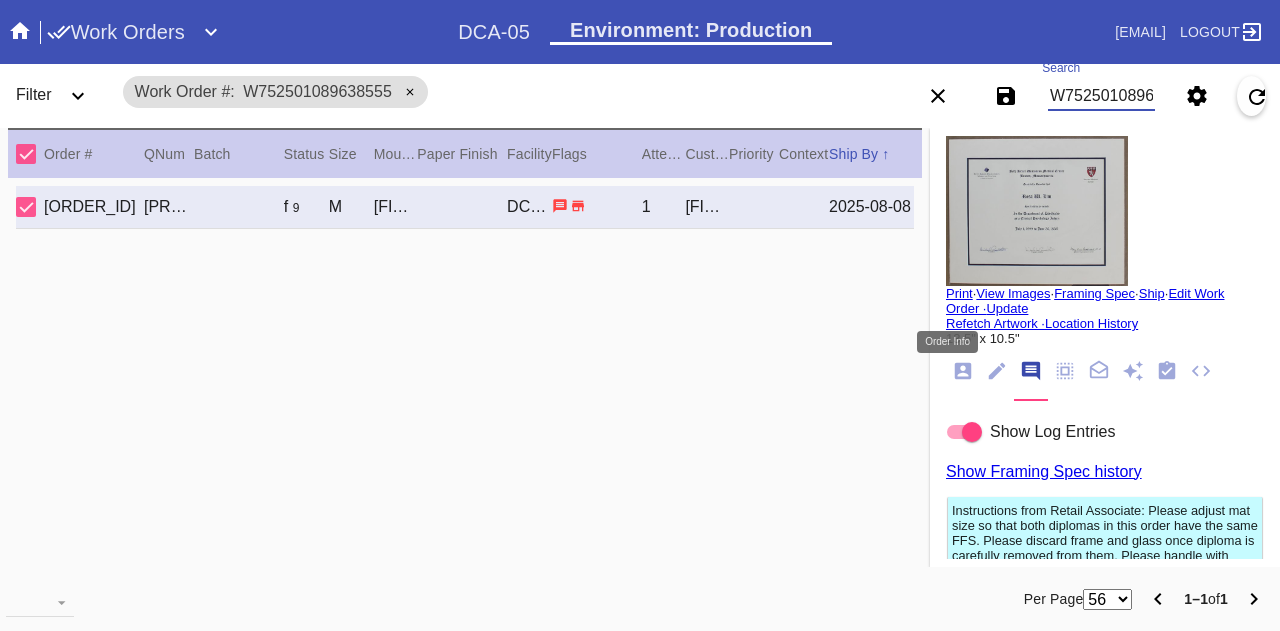 click 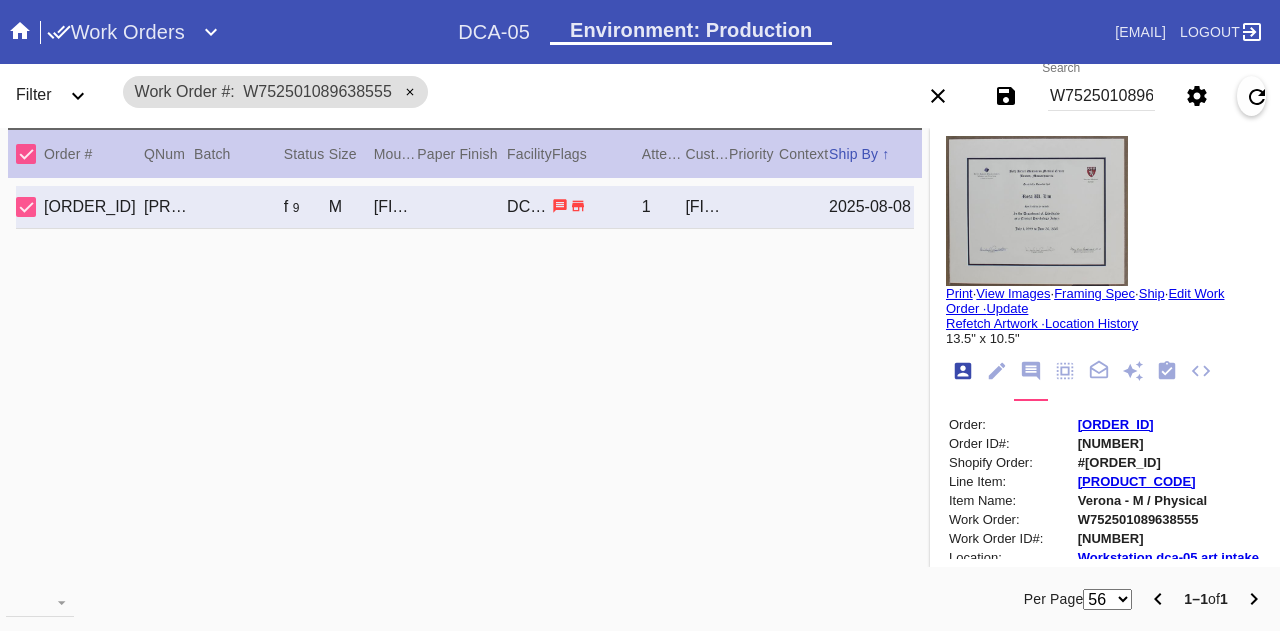 scroll, scrollTop: 24, scrollLeft: 0, axis: vertical 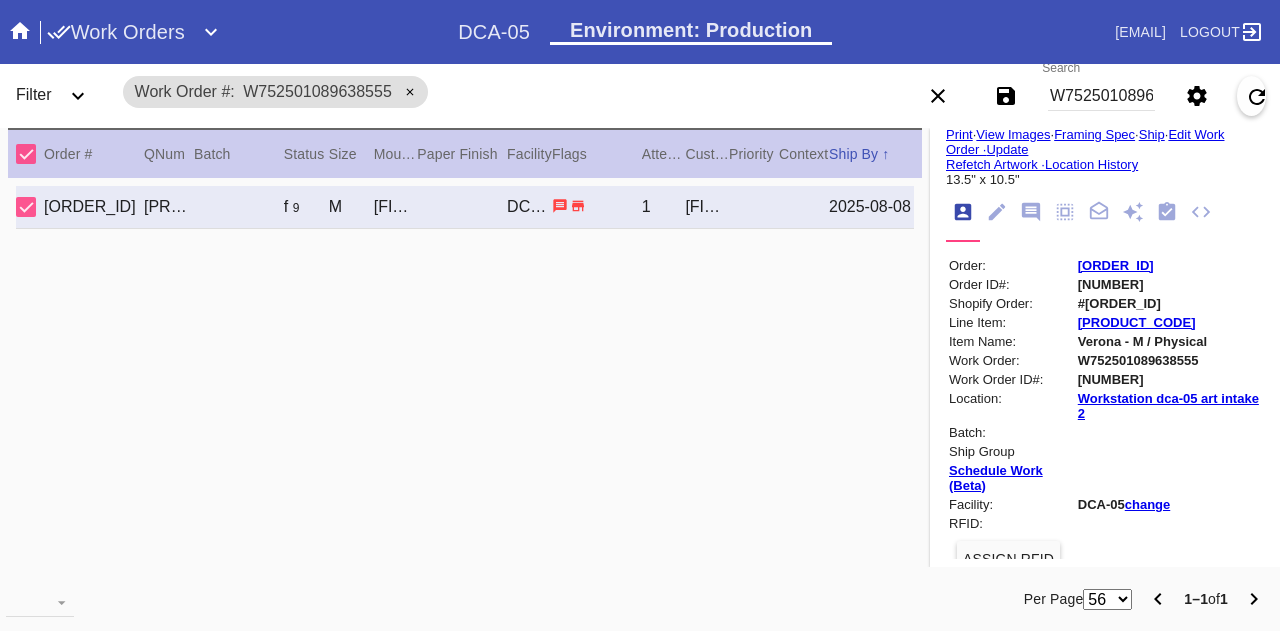 click on "Item Name:" at bounding box center [1011, 341] 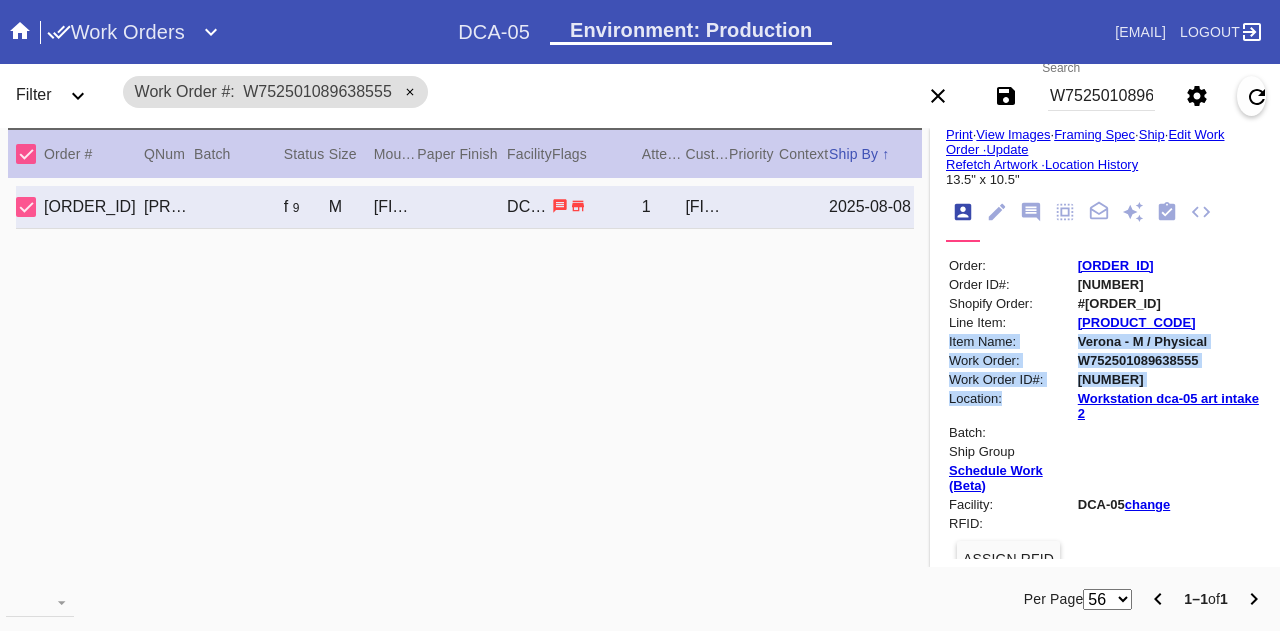 drag, startPoint x: 1030, startPoint y: 335, endPoint x: 1022, endPoint y: 415, distance: 80.399 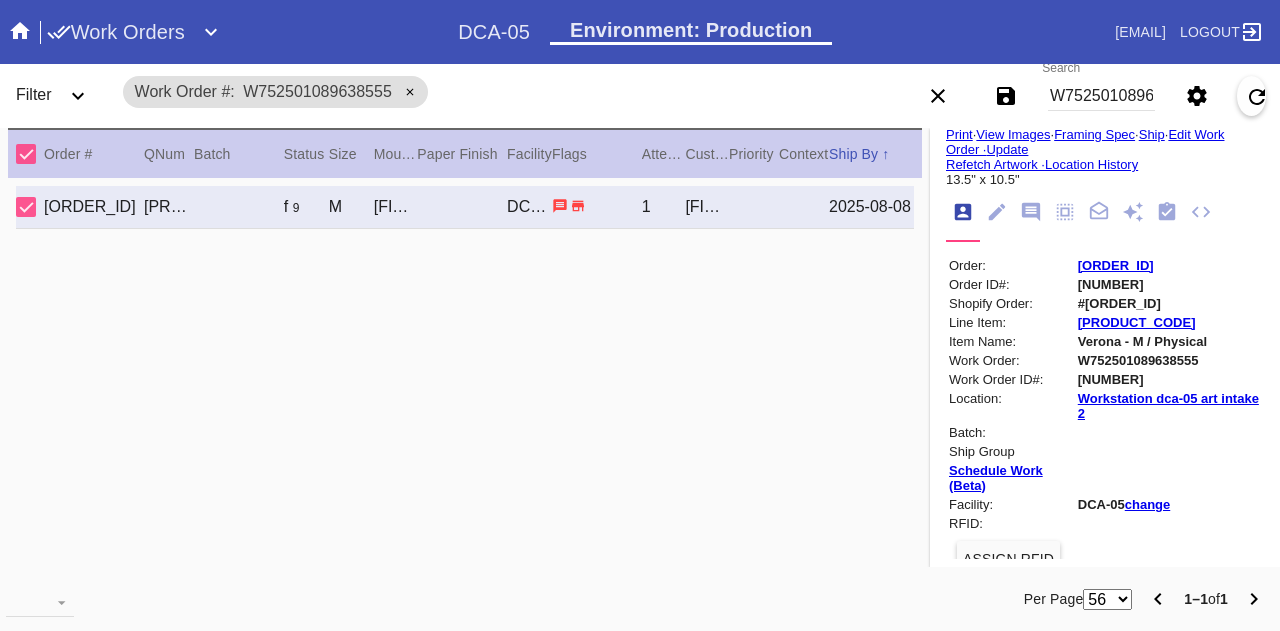 click on "Location:" at bounding box center [1011, 406] 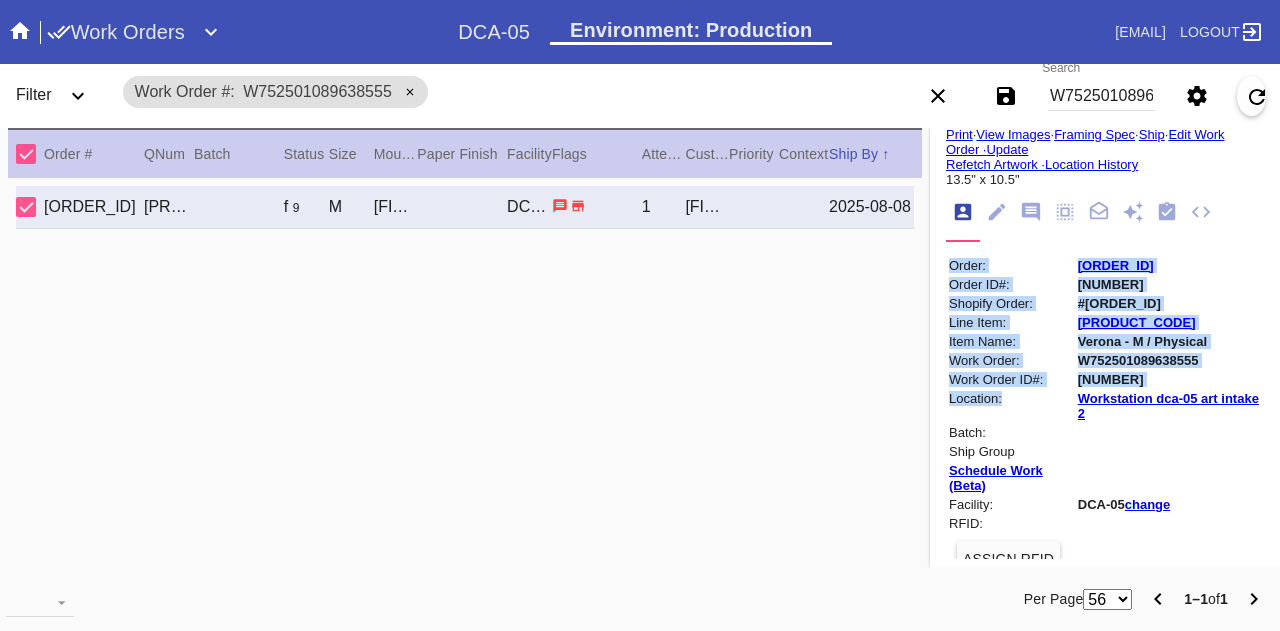 drag, startPoint x: 1022, startPoint y: 415, endPoint x: 962, endPoint y: 268, distance: 158.77342 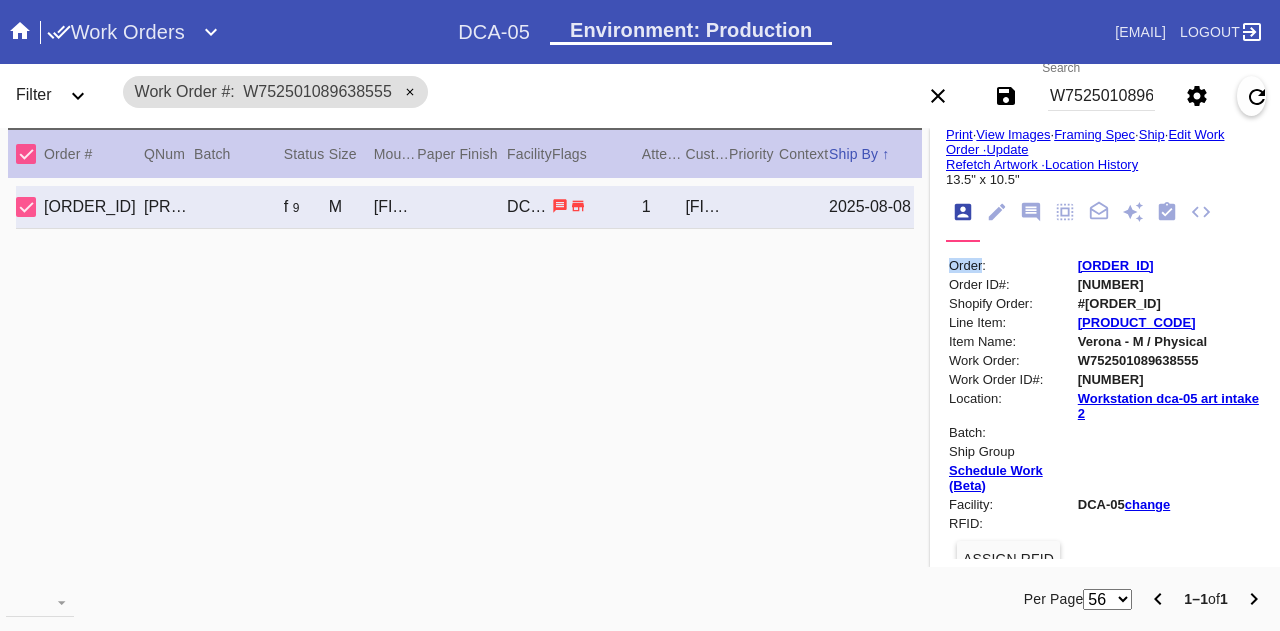 click on "Order:" at bounding box center [1011, 265] 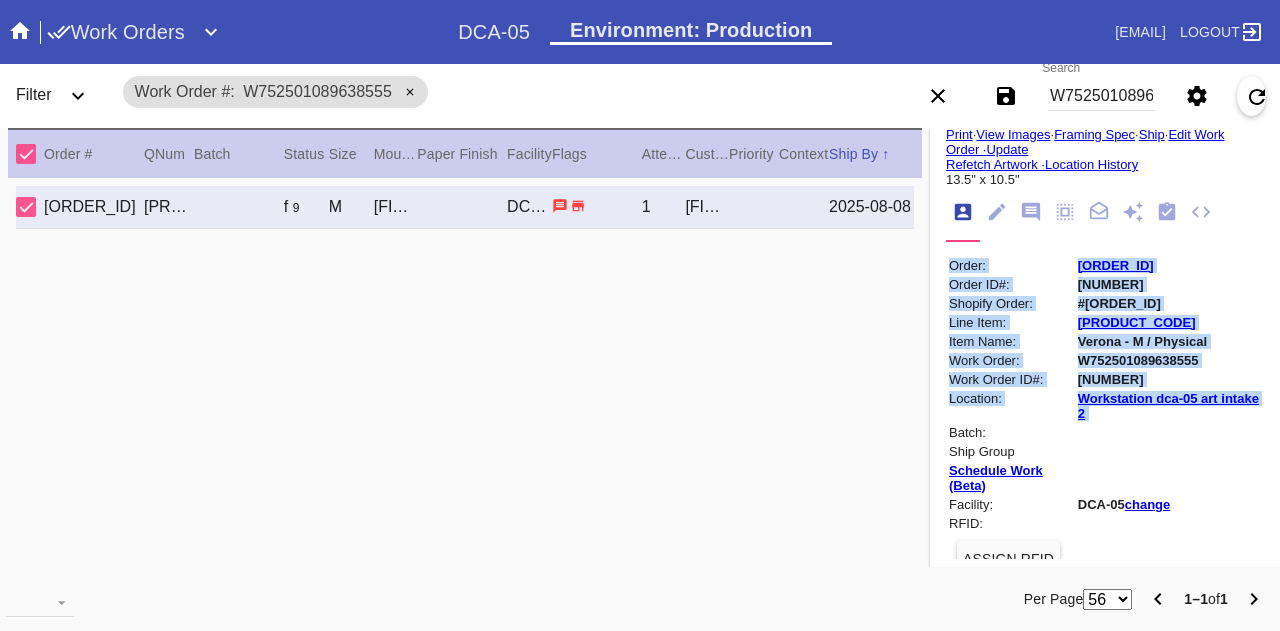 drag, startPoint x: 962, startPoint y: 268, endPoint x: 1142, endPoint y: 416, distance: 233.03218 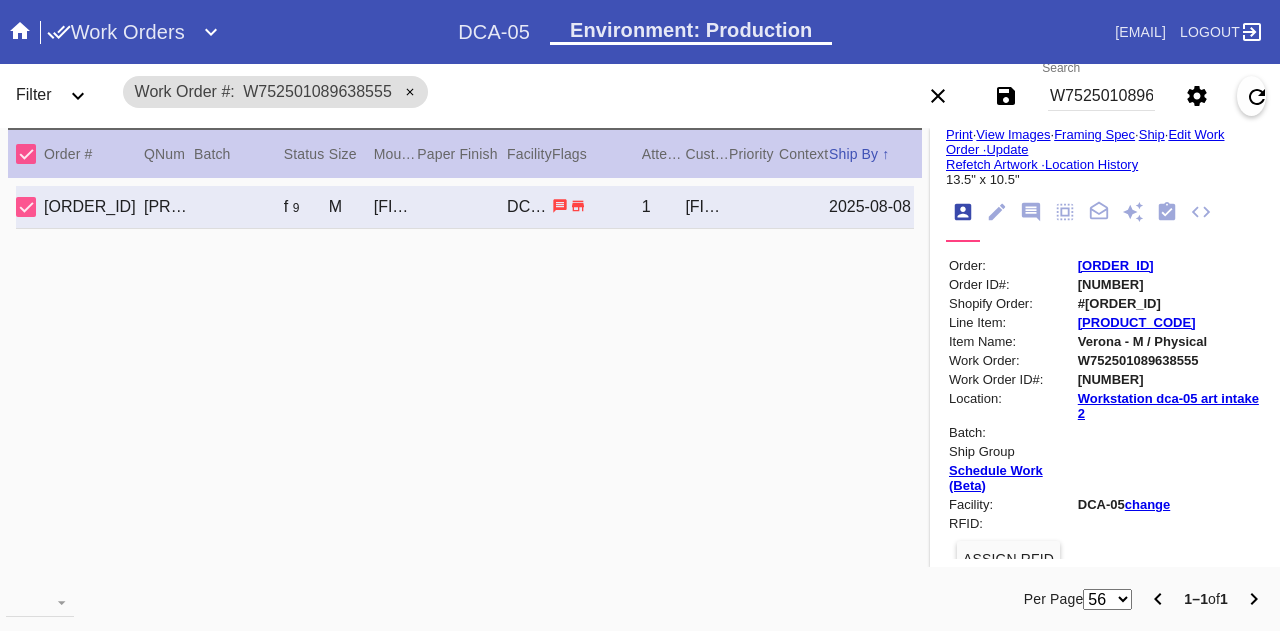 click on "Workstation dca-05 art intake 2" at bounding box center (1169, 406) 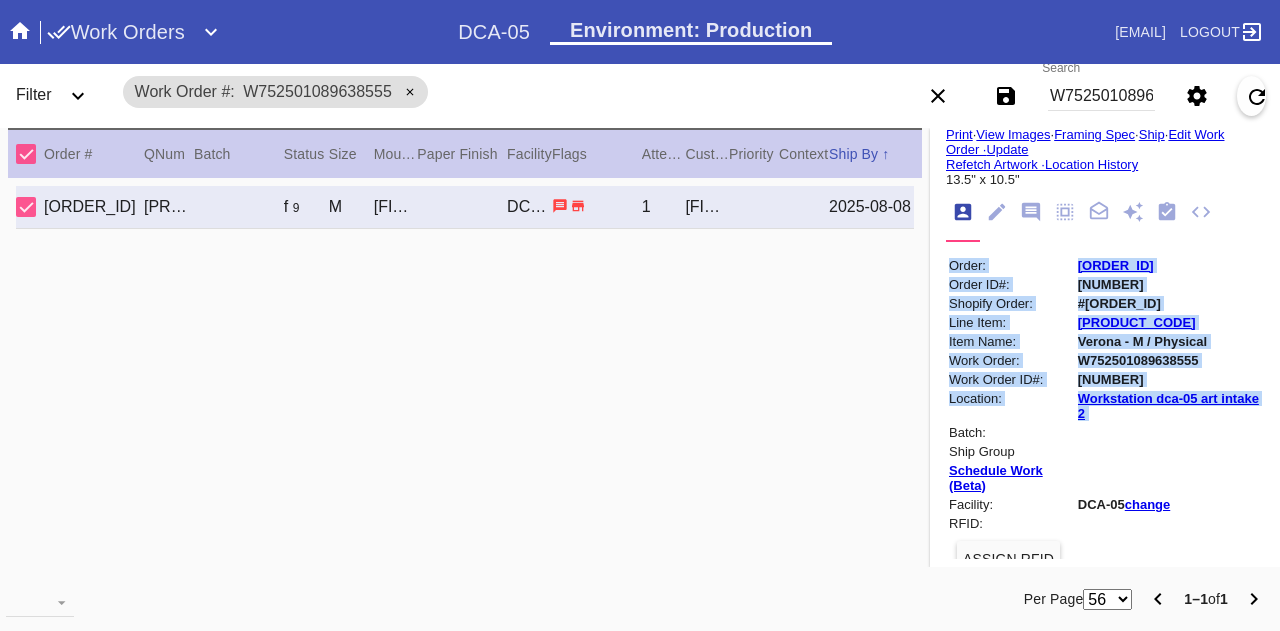drag, startPoint x: 1142, startPoint y: 416, endPoint x: 948, endPoint y: 261, distance: 248.31633 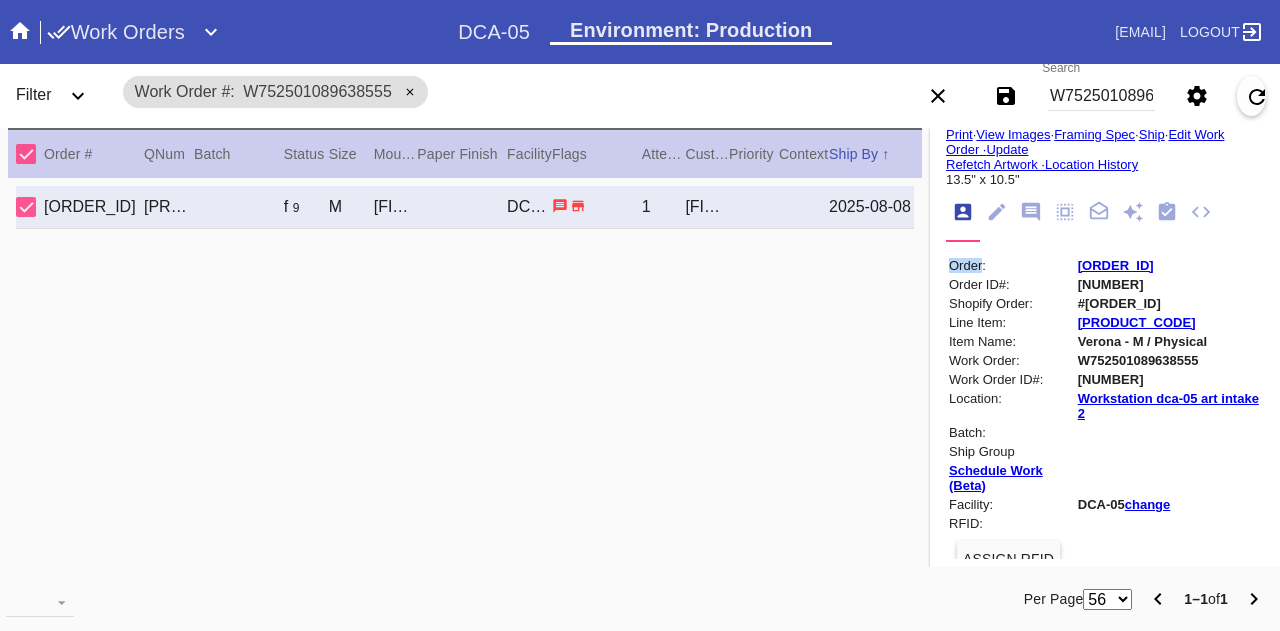 click on "Order:" at bounding box center (1011, 265) 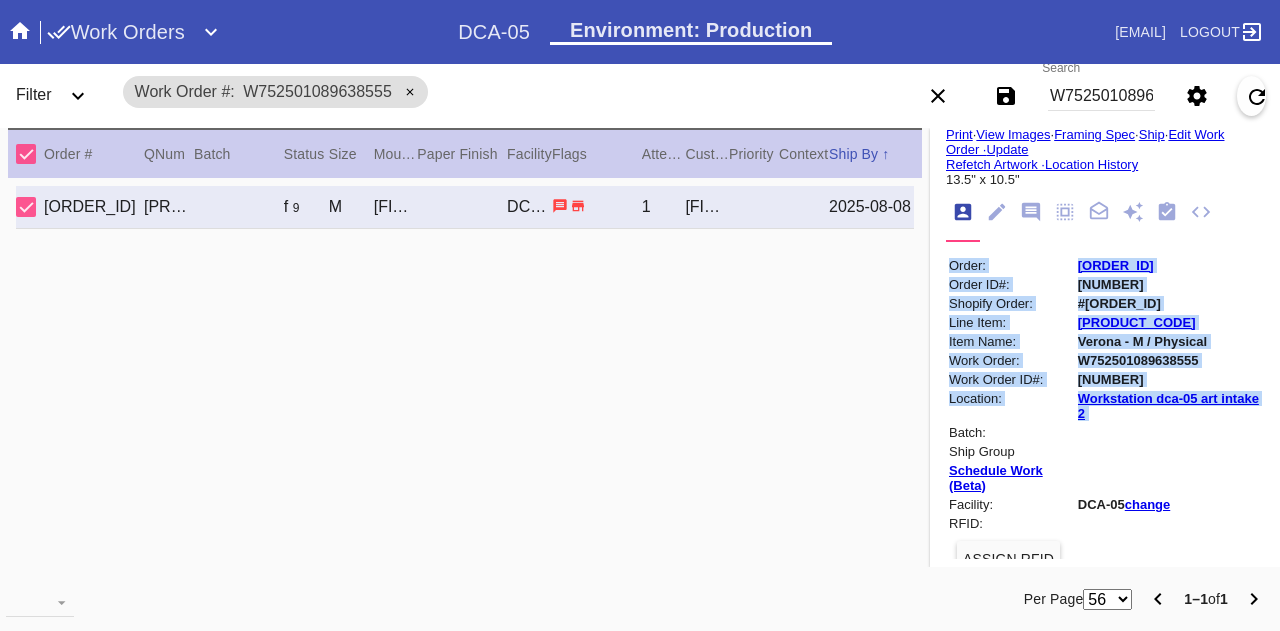 drag, startPoint x: 948, startPoint y: 261, endPoint x: 1134, endPoint y: 411, distance: 238.9477 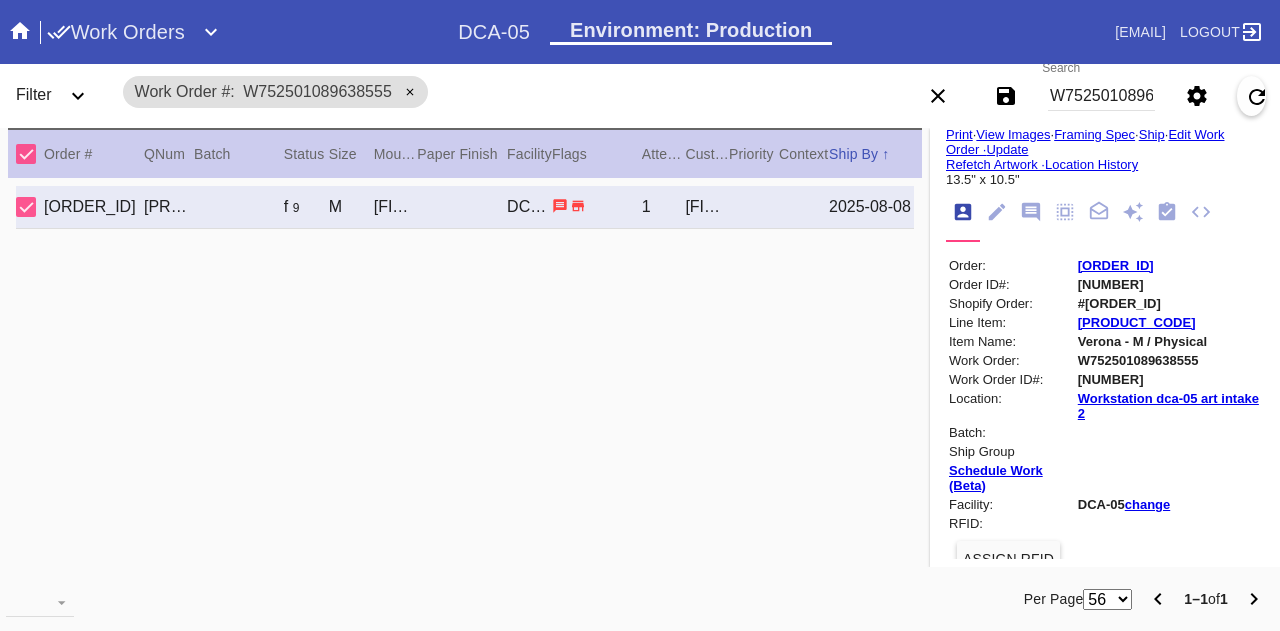 click on "Workstation dca-05 art intake 2" at bounding box center [1169, 406] 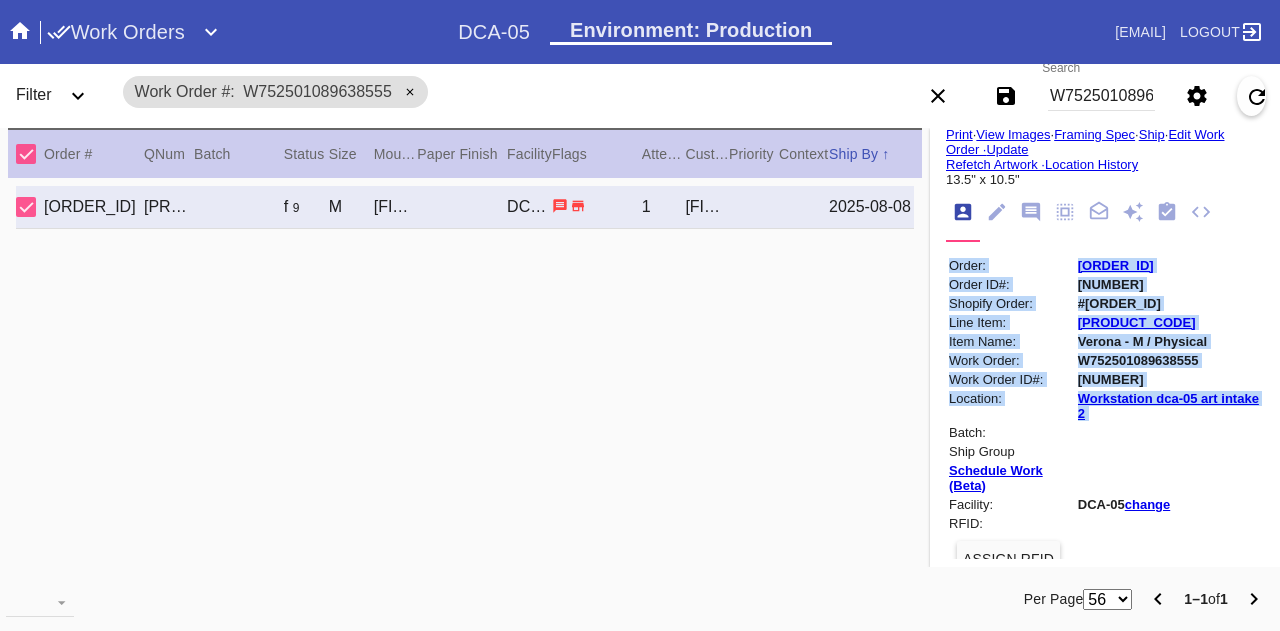 drag, startPoint x: 1134, startPoint y: 411, endPoint x: 964, endPoint y: 271, distance: 220.22716 